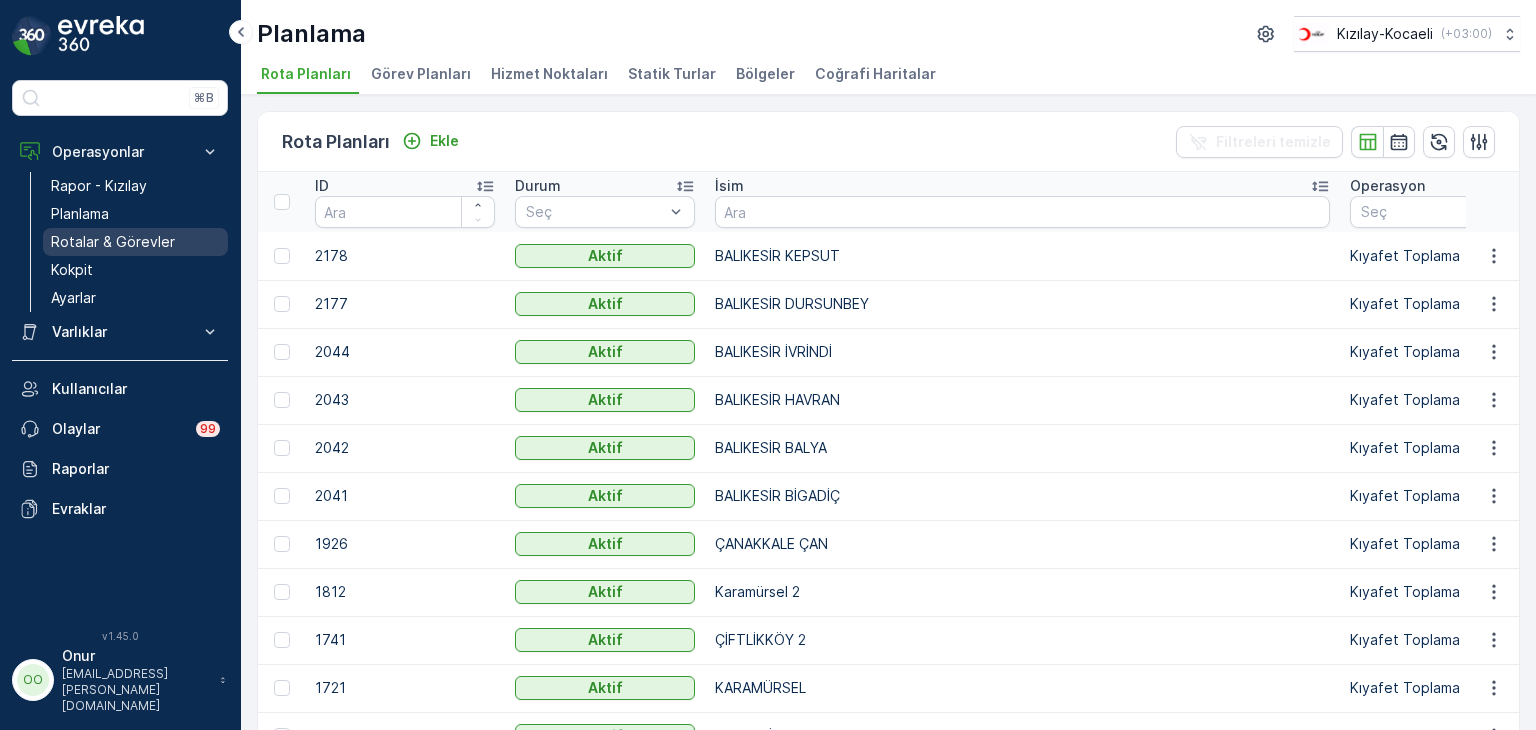 scroll, scrollTop: 0, scrollLeft: 0, axis: both 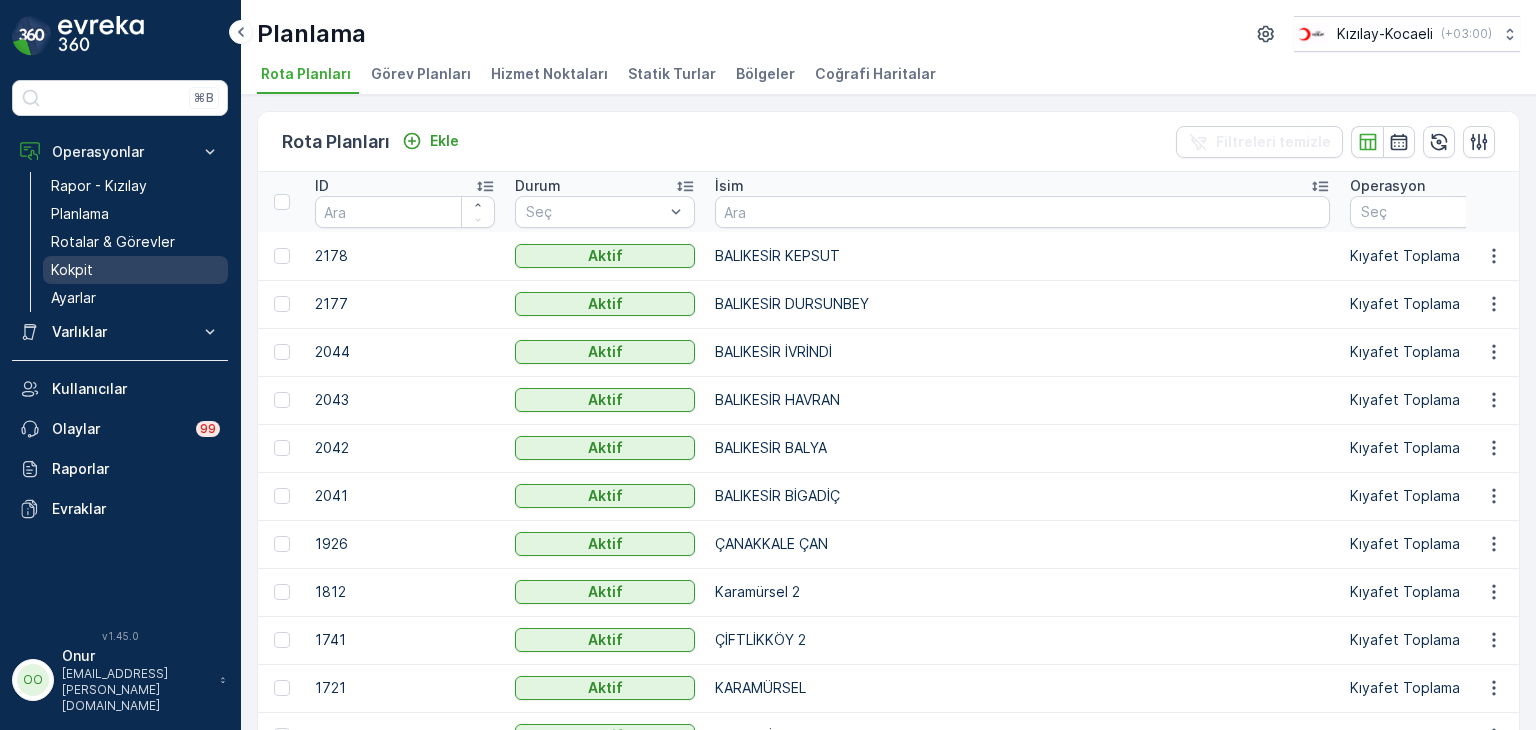 click on "Kokpit" at bounding box center (135, 270) 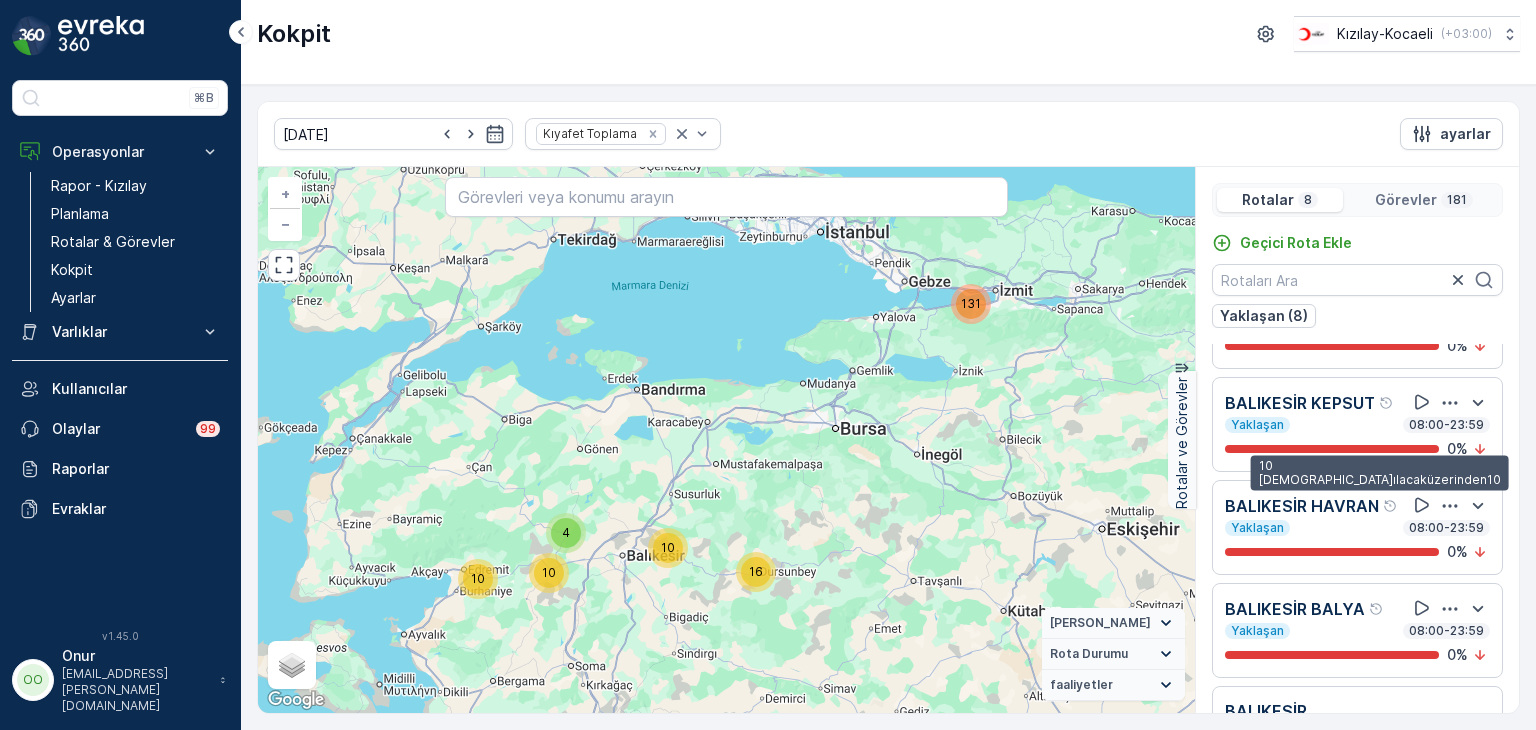 scroll, scrollTop: 668, scrollLeft: 0, axis: vertical 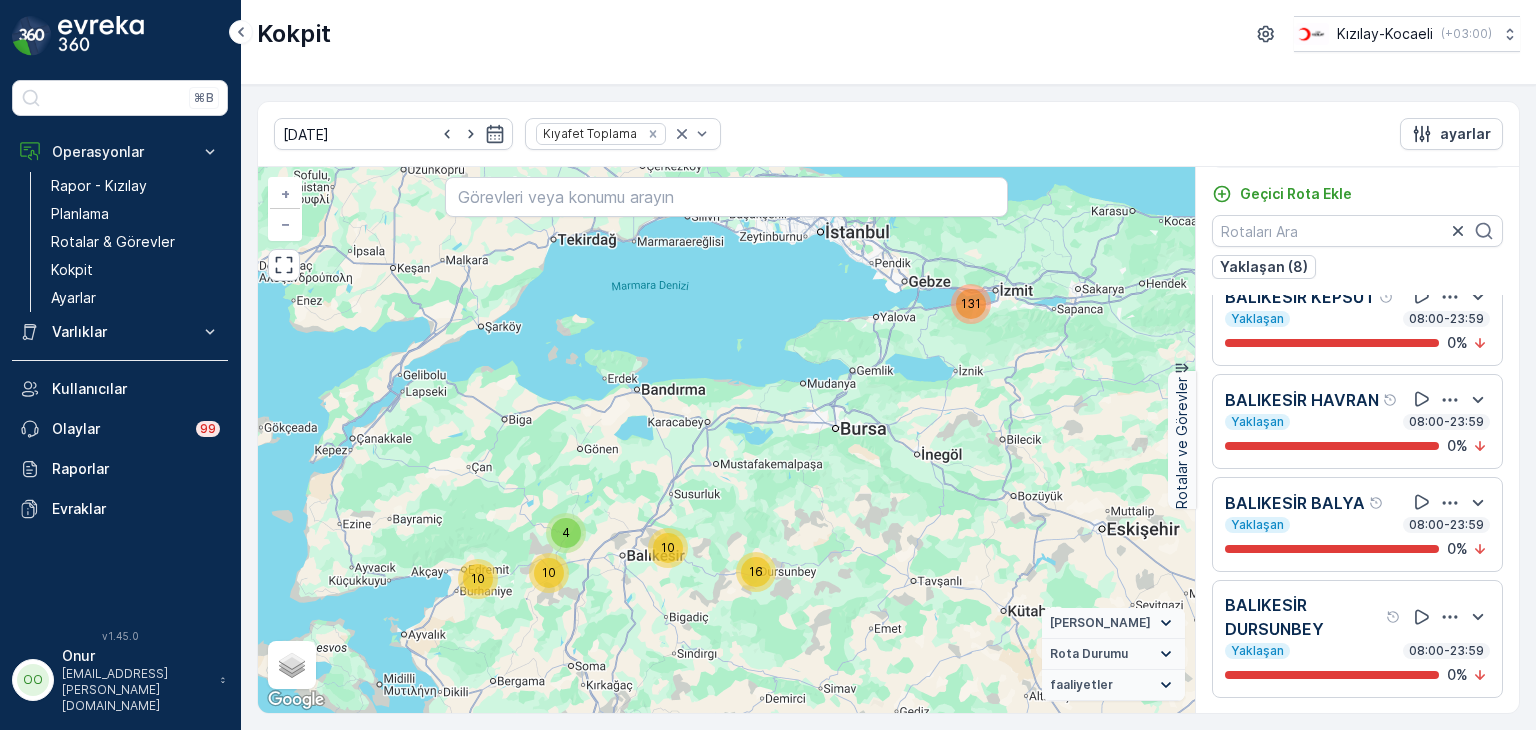 click 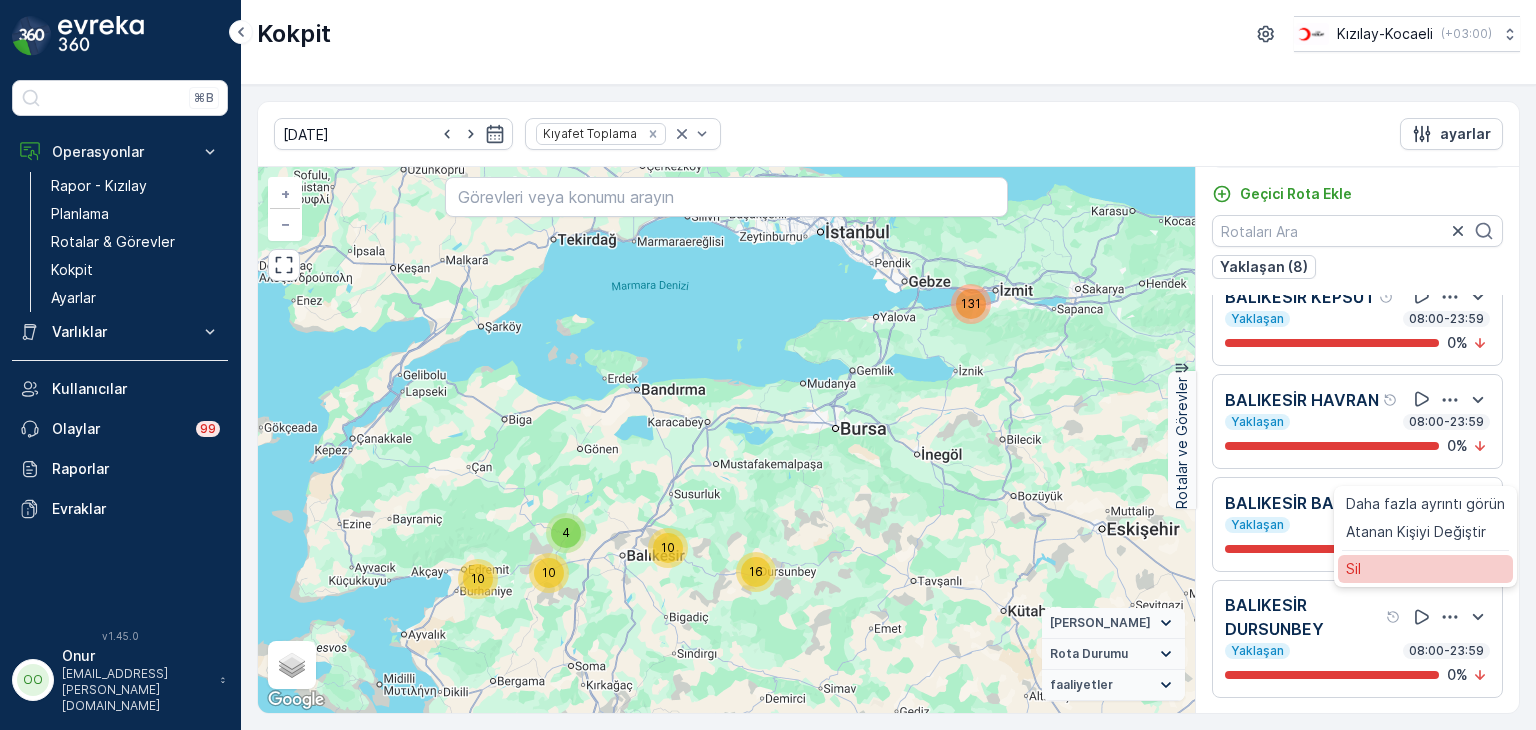 click on "Sil" at bounding box center [1425, 569] 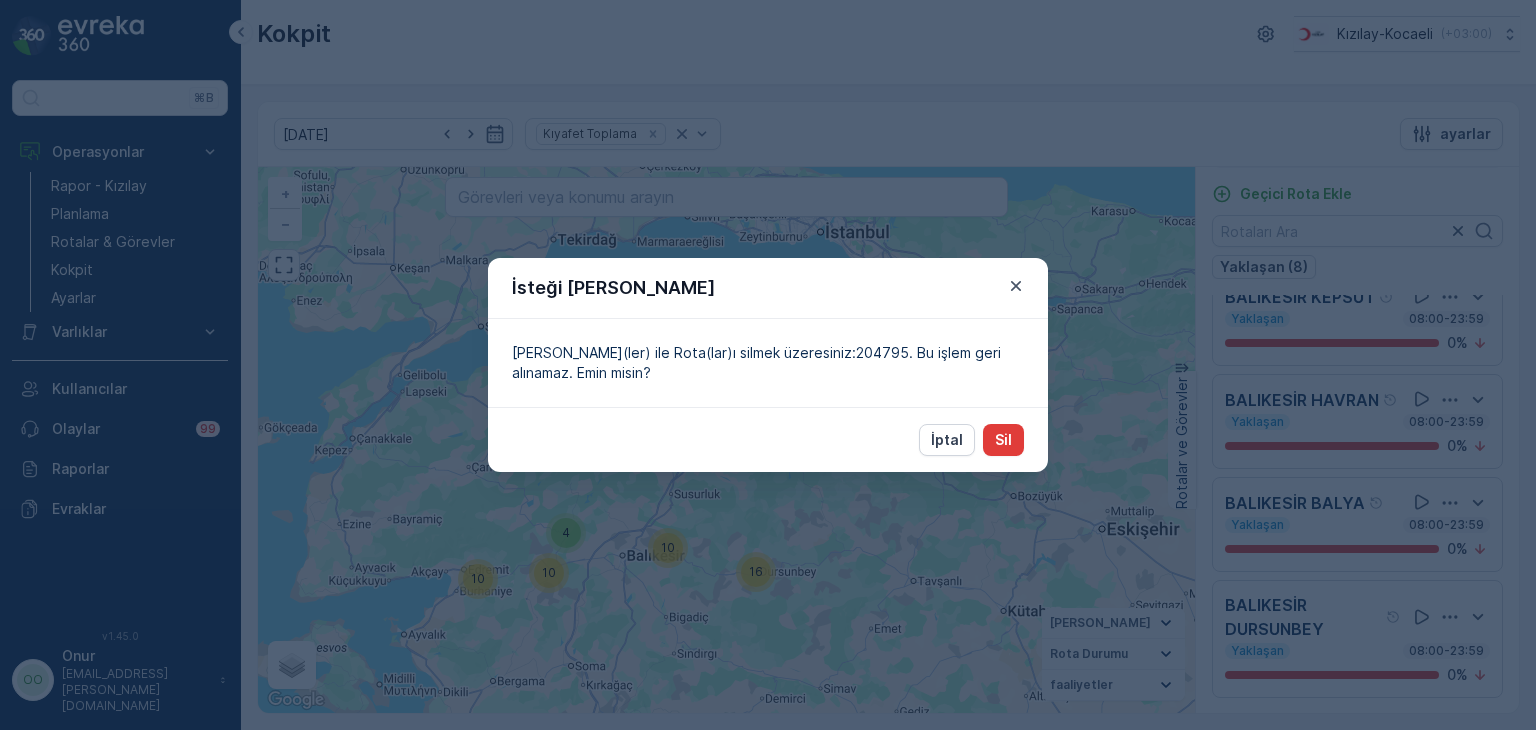 click on "Sil" at bounding box center [1003, 440] 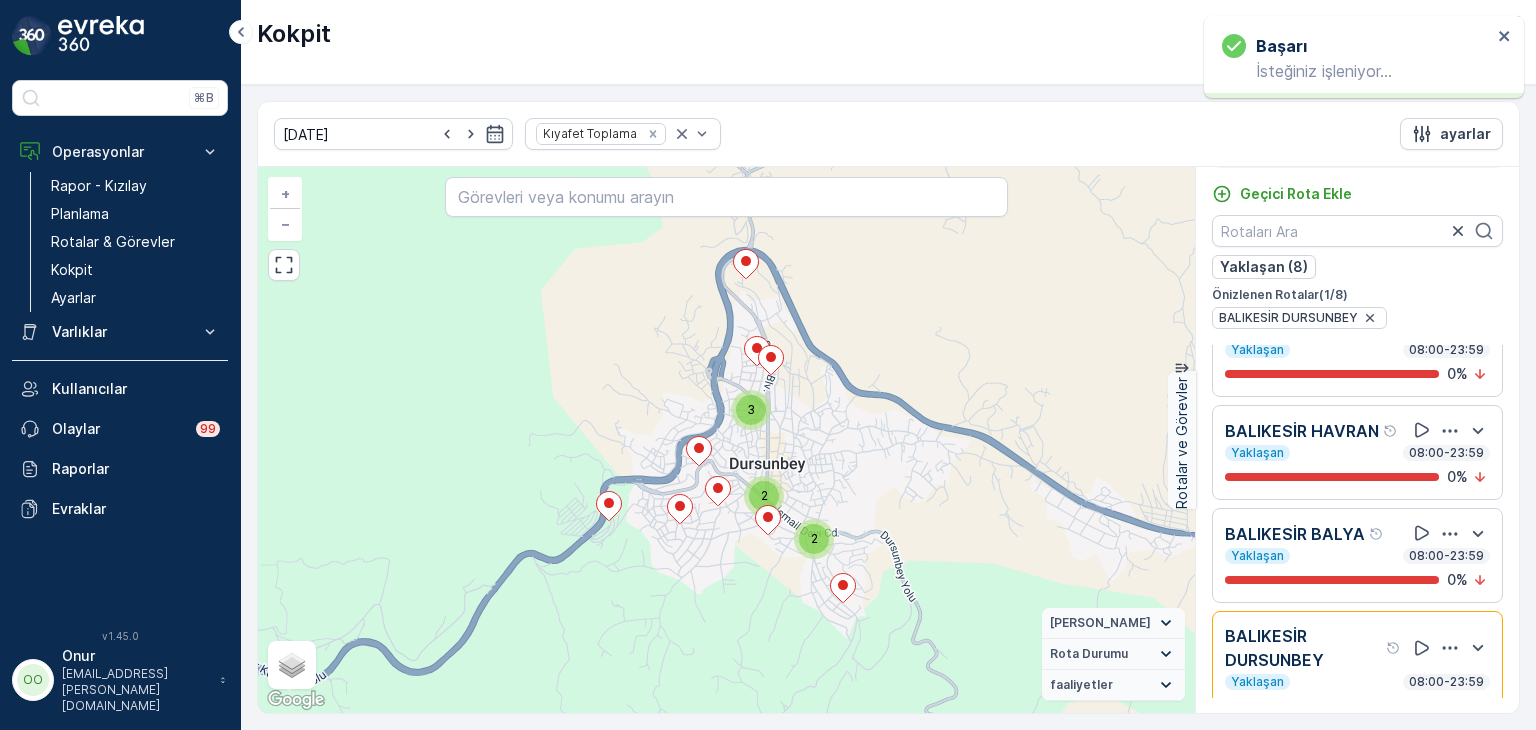 scroll, scrollTop: 718, scrollLeft: 0, axis: vertical 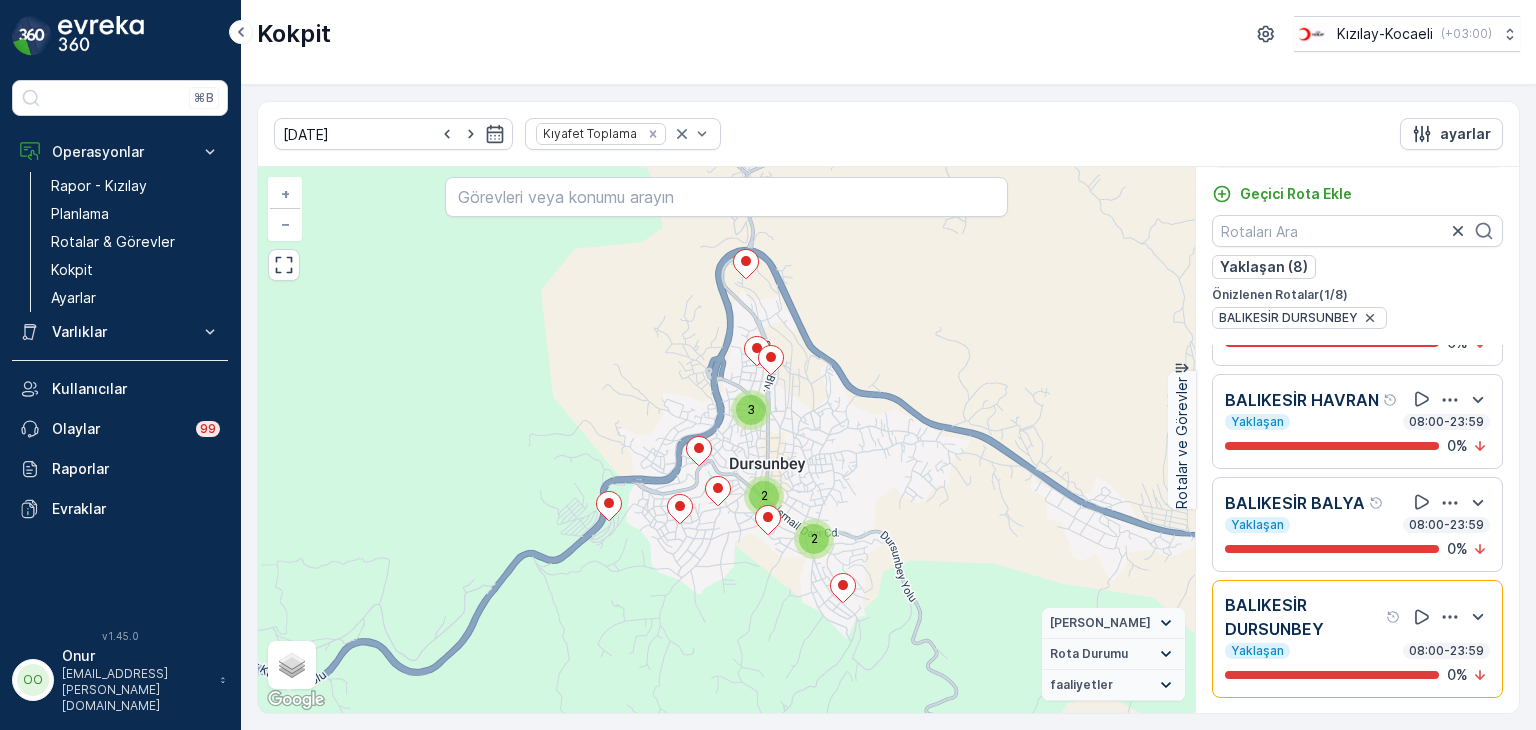 click 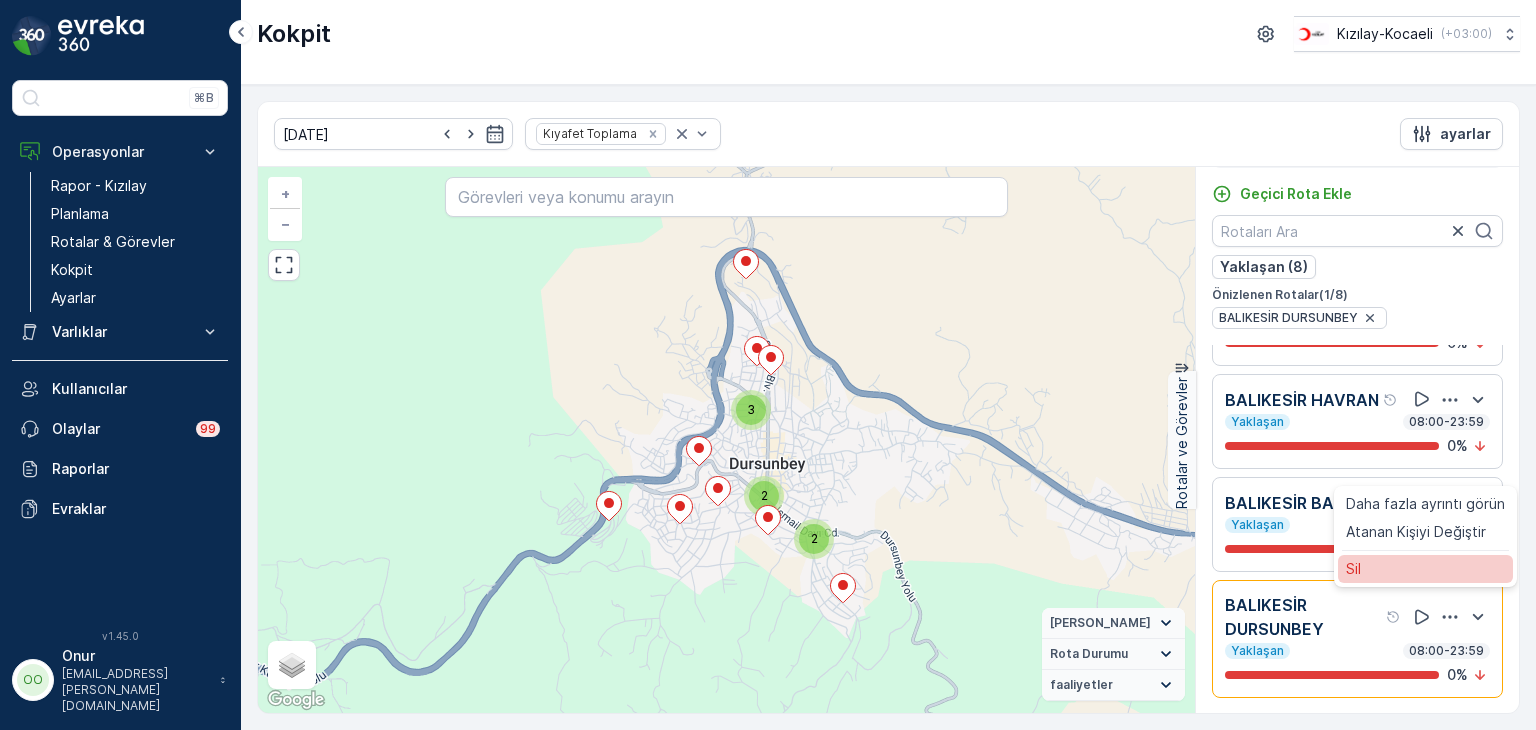 click on "Sil" at bounding box center [1425, 569] 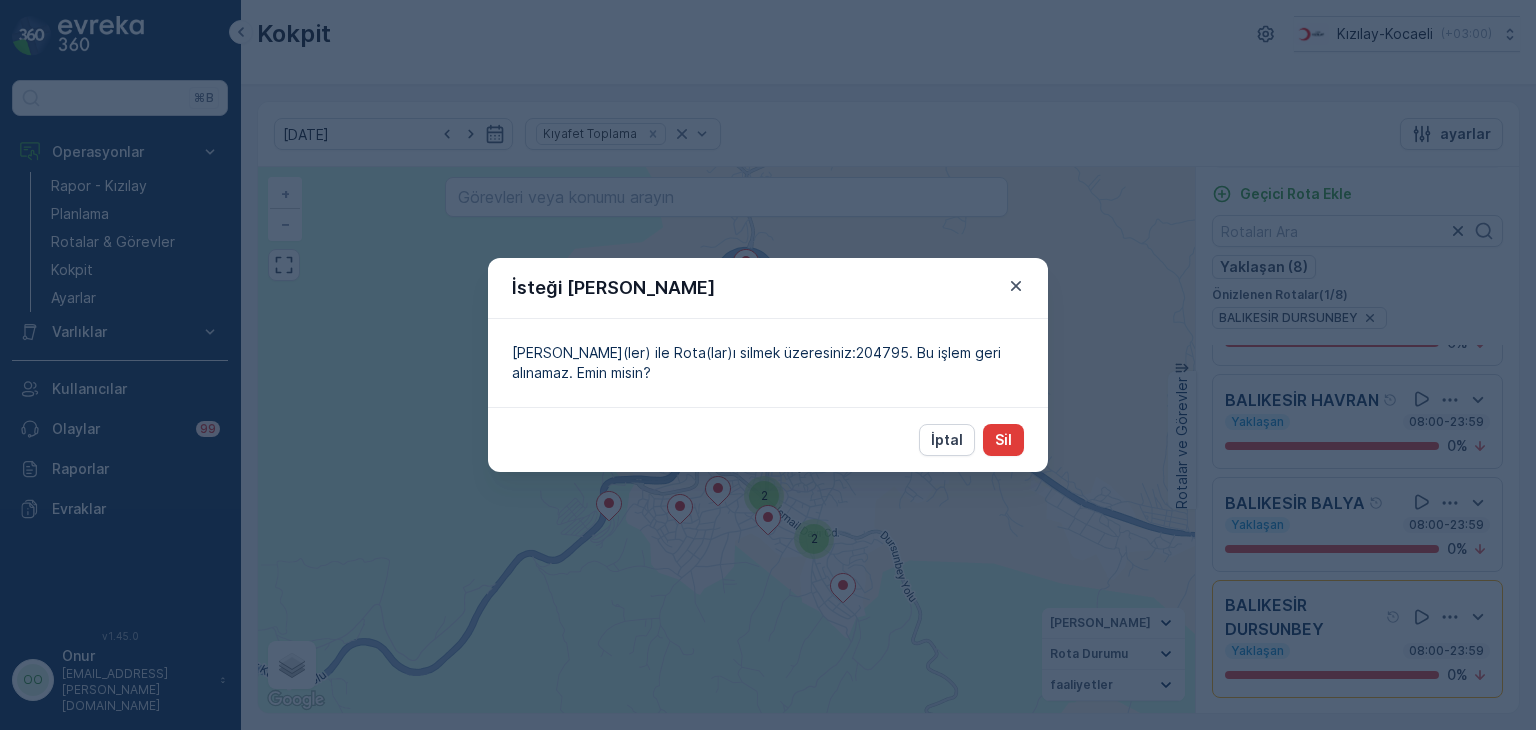 click on "Sil" at bounding box center [1003, 440] 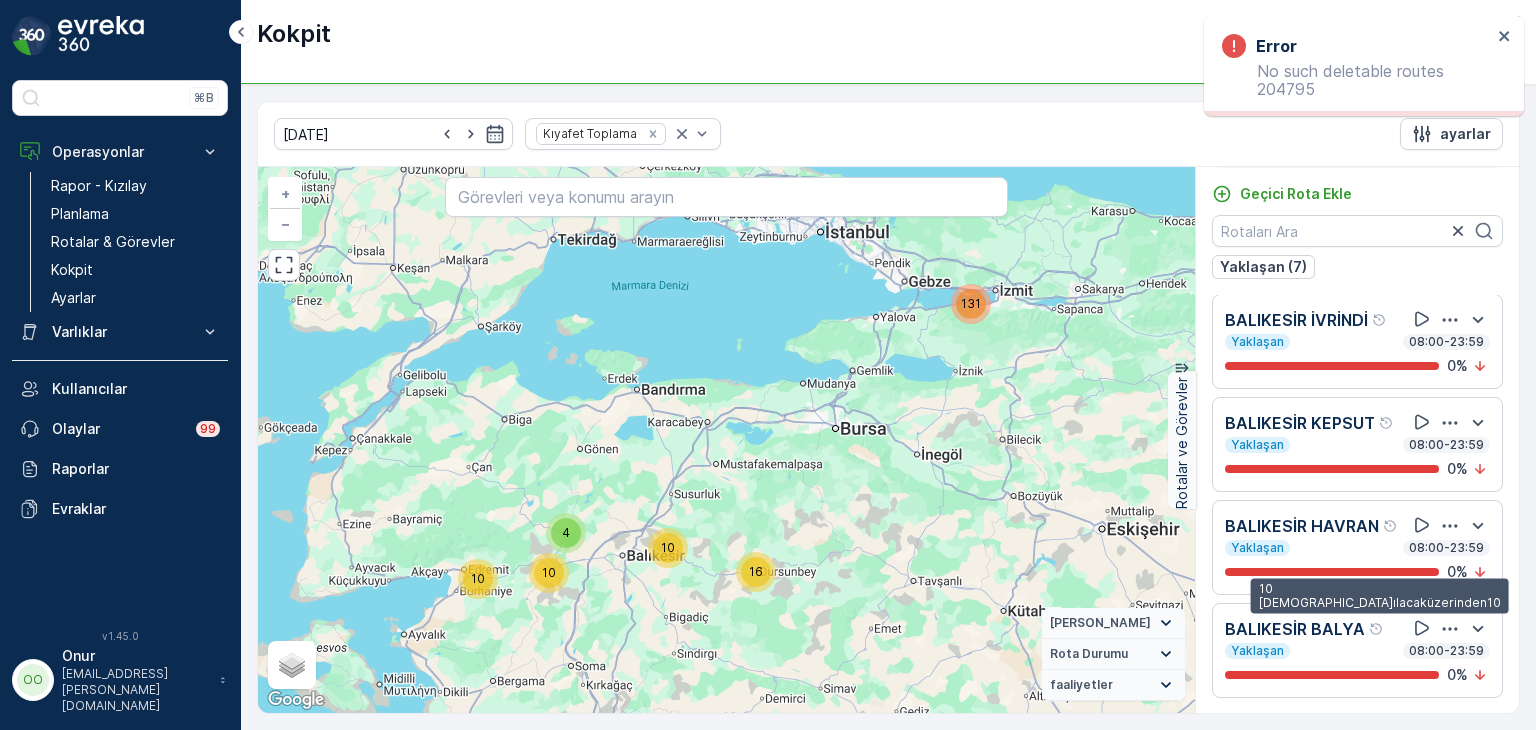 scroll, scrollTop: 543, scrollLeft: 0, axis: vertical 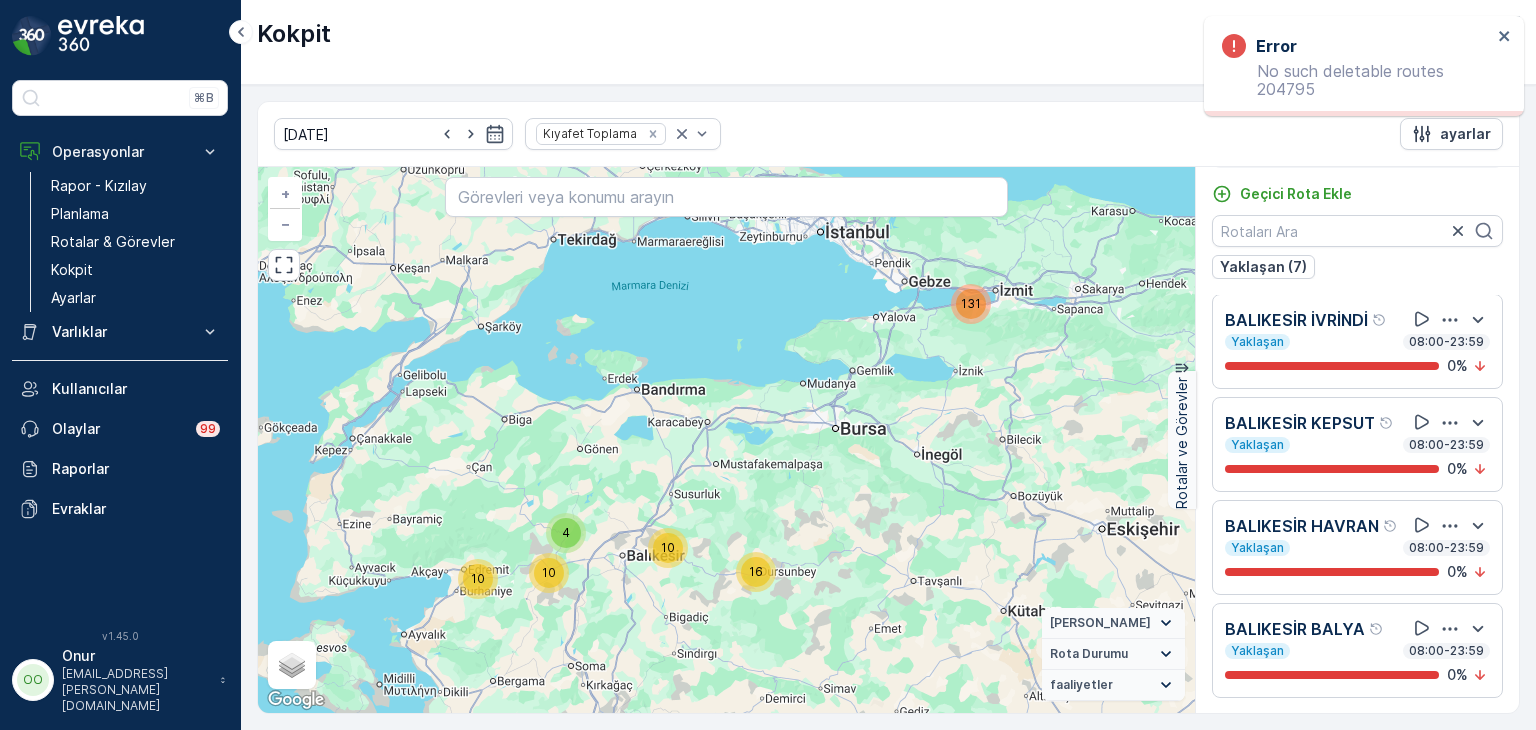 click 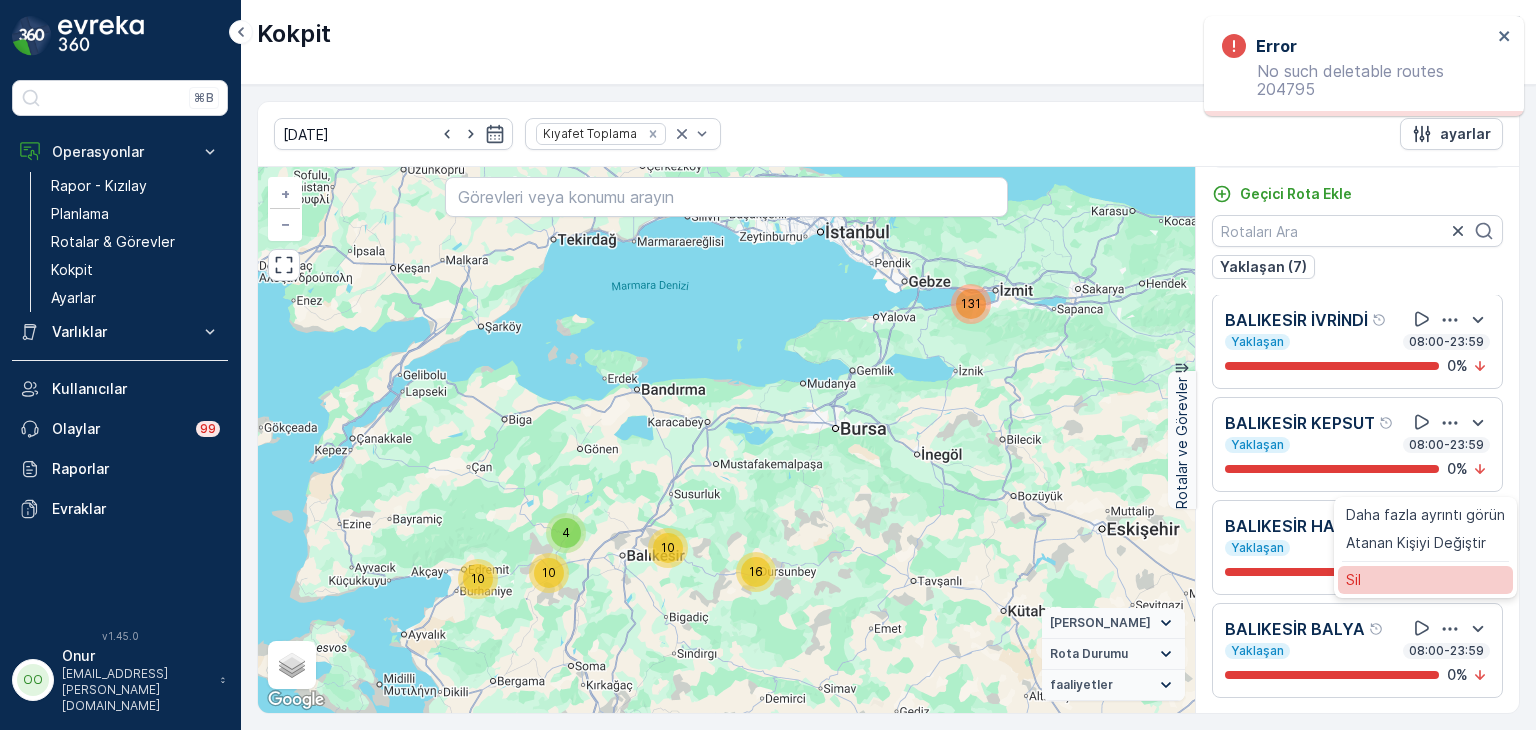 click on "Sil" at bounding box center (1425, 580) 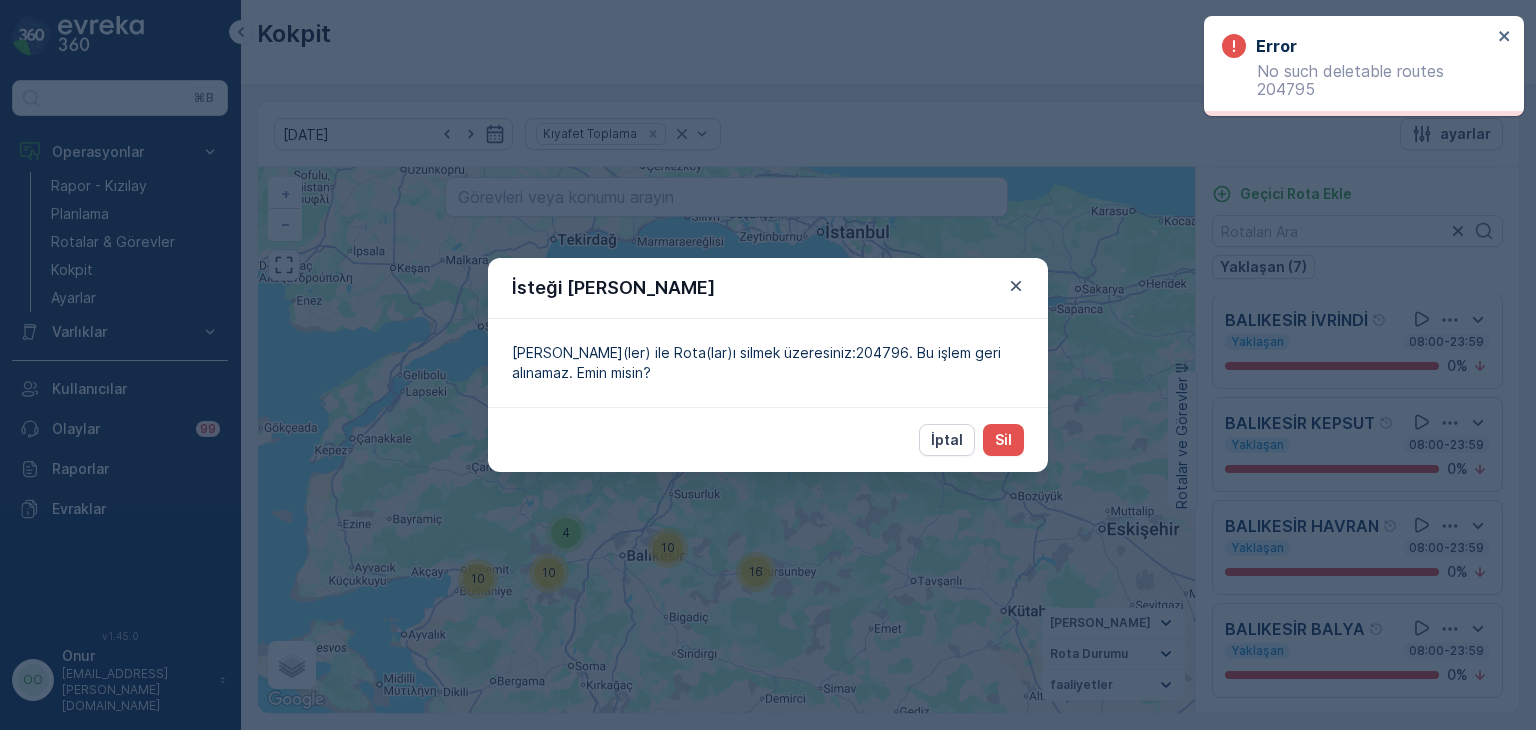 click on "İptal Sil" at bounding box center (768, 439) 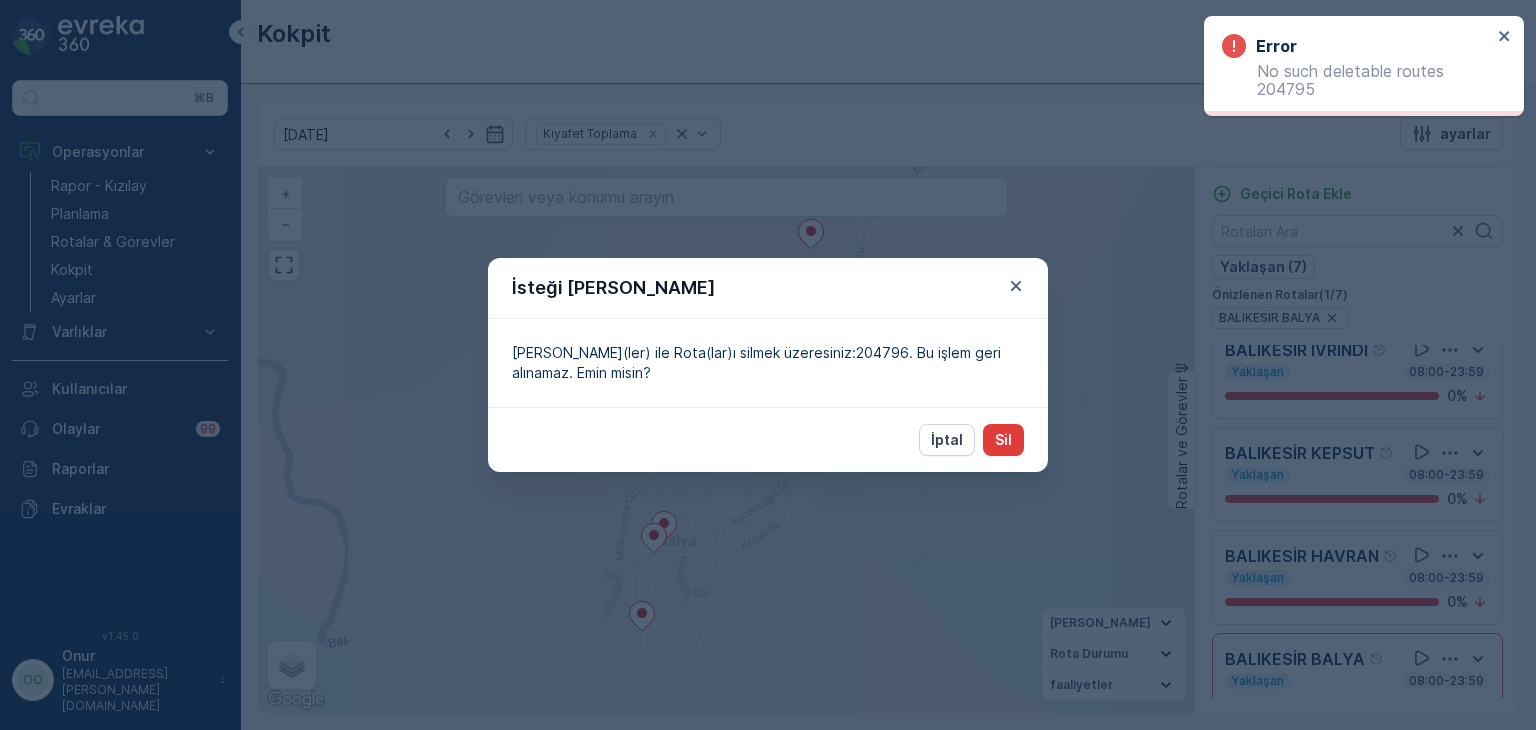click on "Sil" at bounding box center (1003, 440) 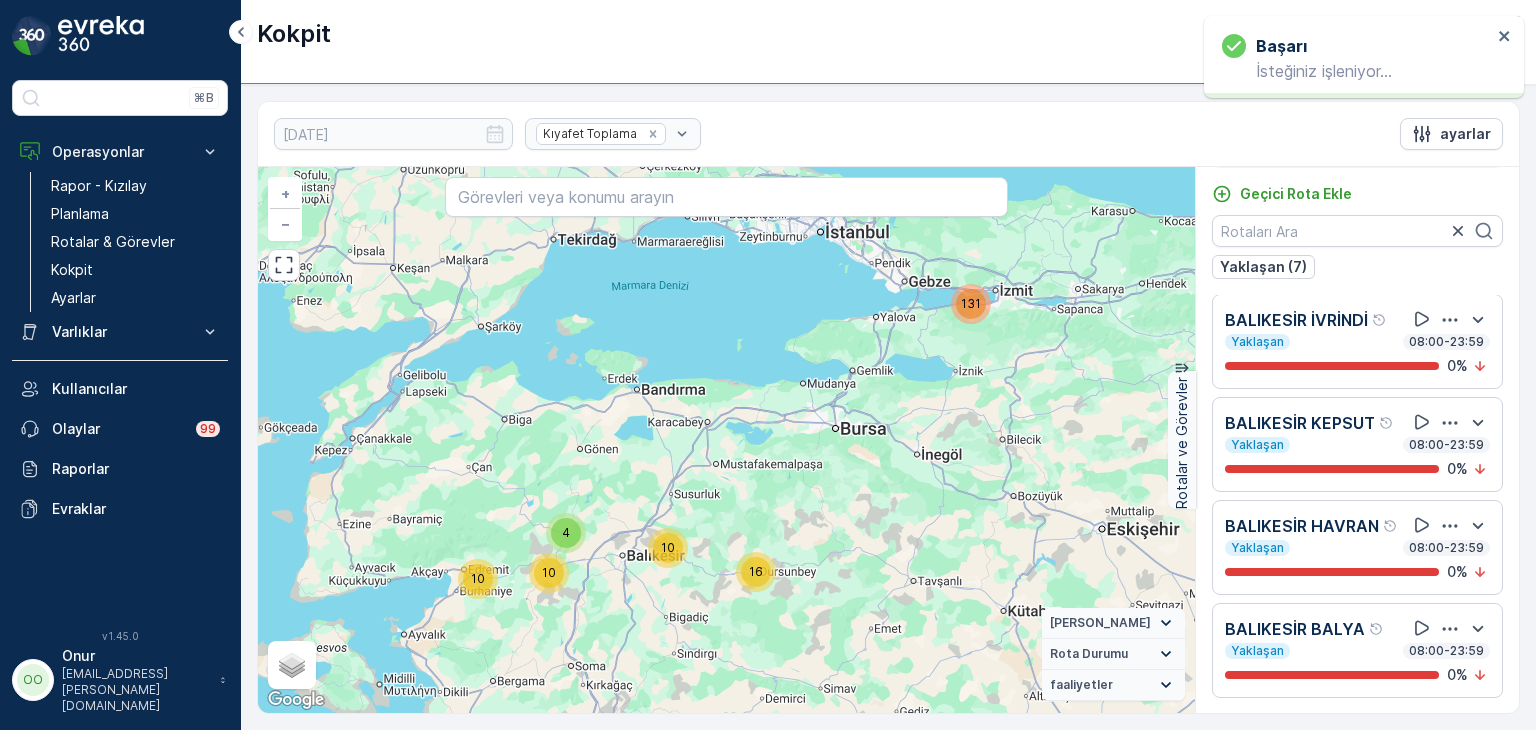 scroll, scrollTop: 440, scrollLeft: 0, axis: vertical 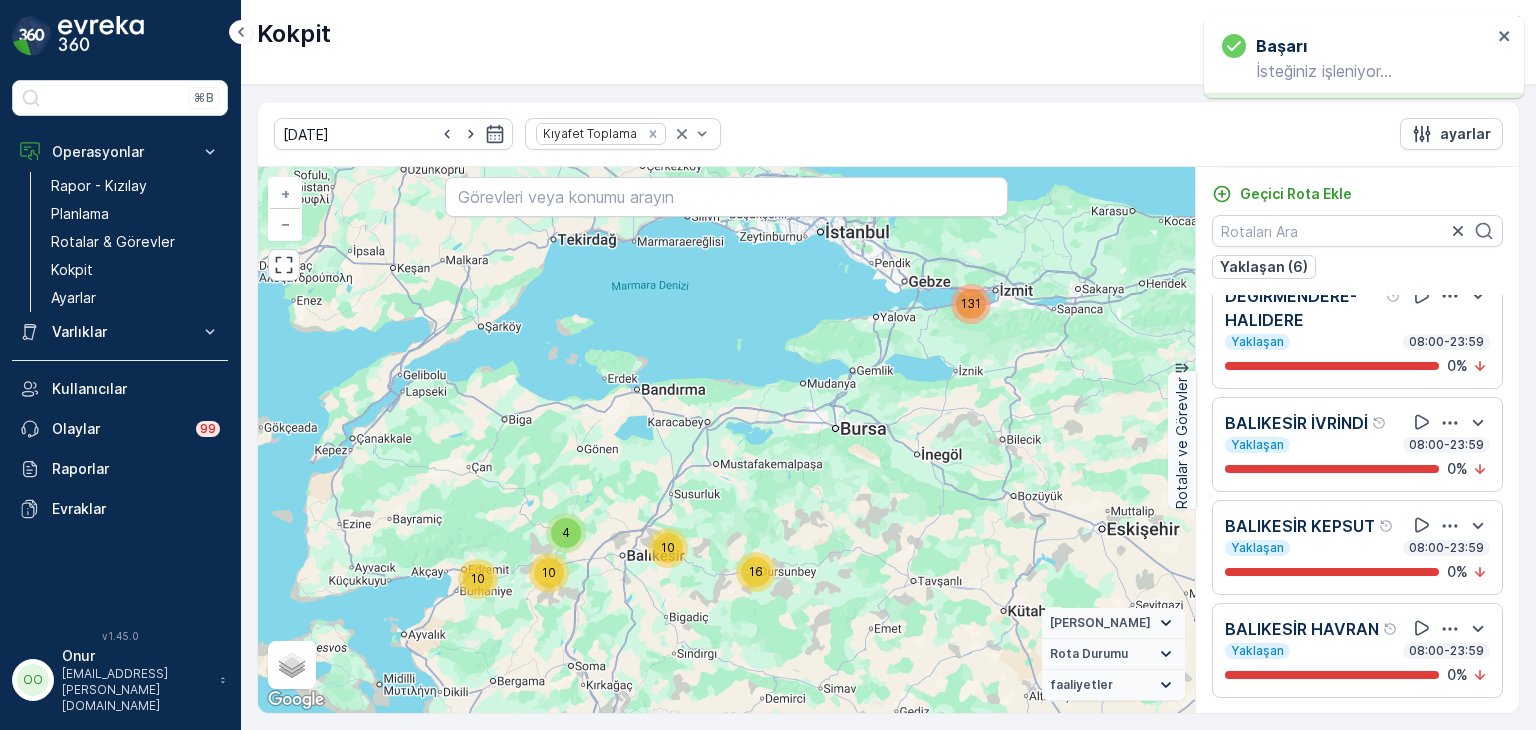 click 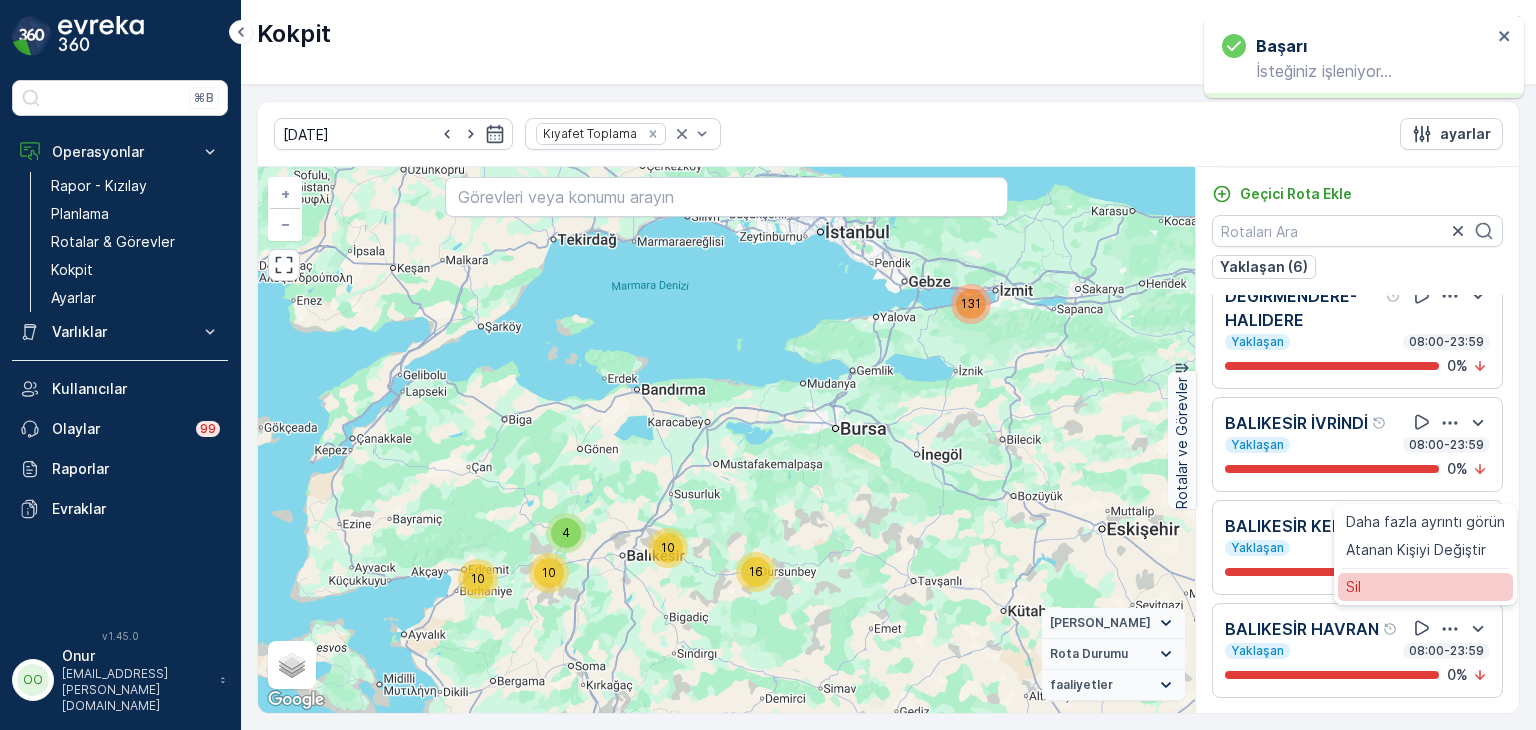 click on "Sil" at bounding box center [1425, 587] 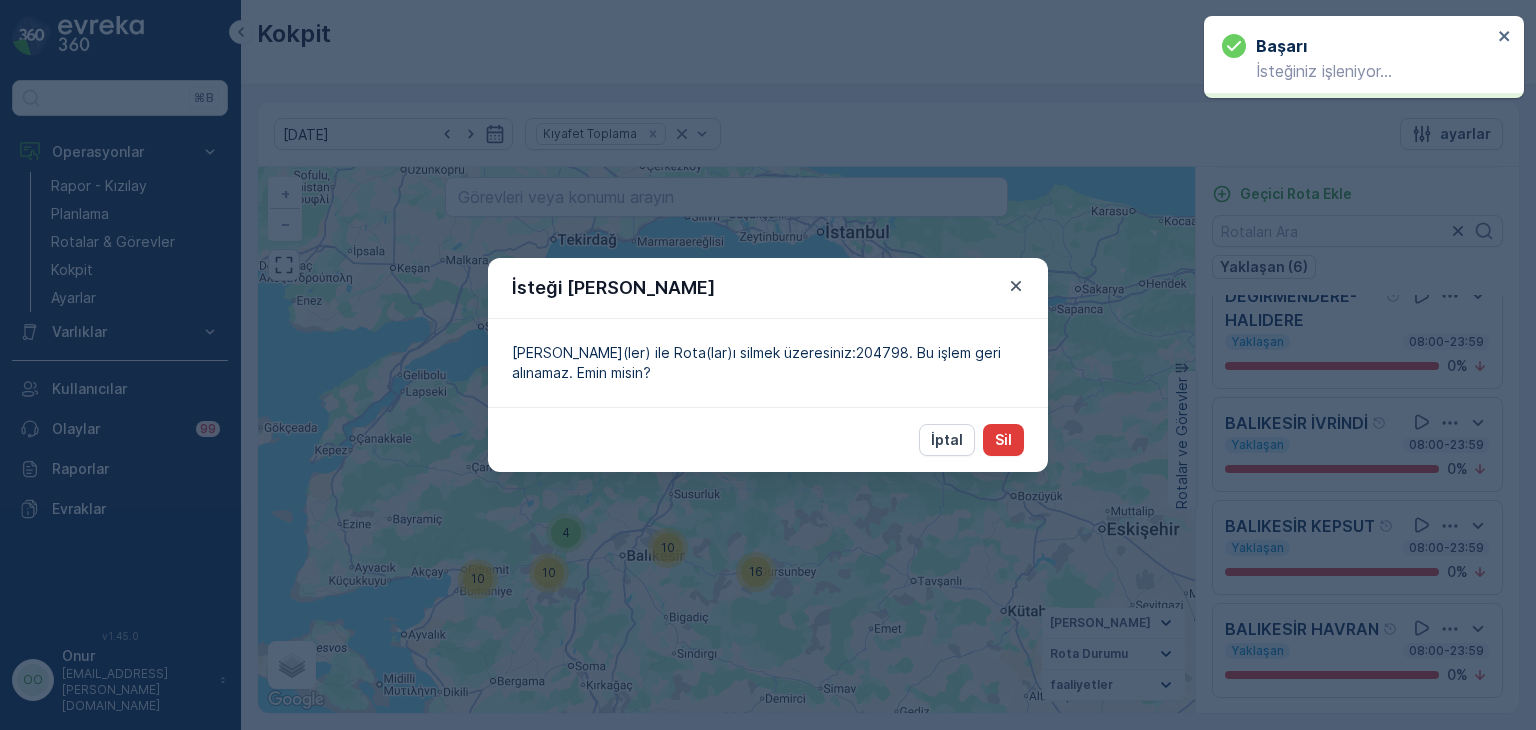 click on "Sil" at bounding box center (1003, 440) 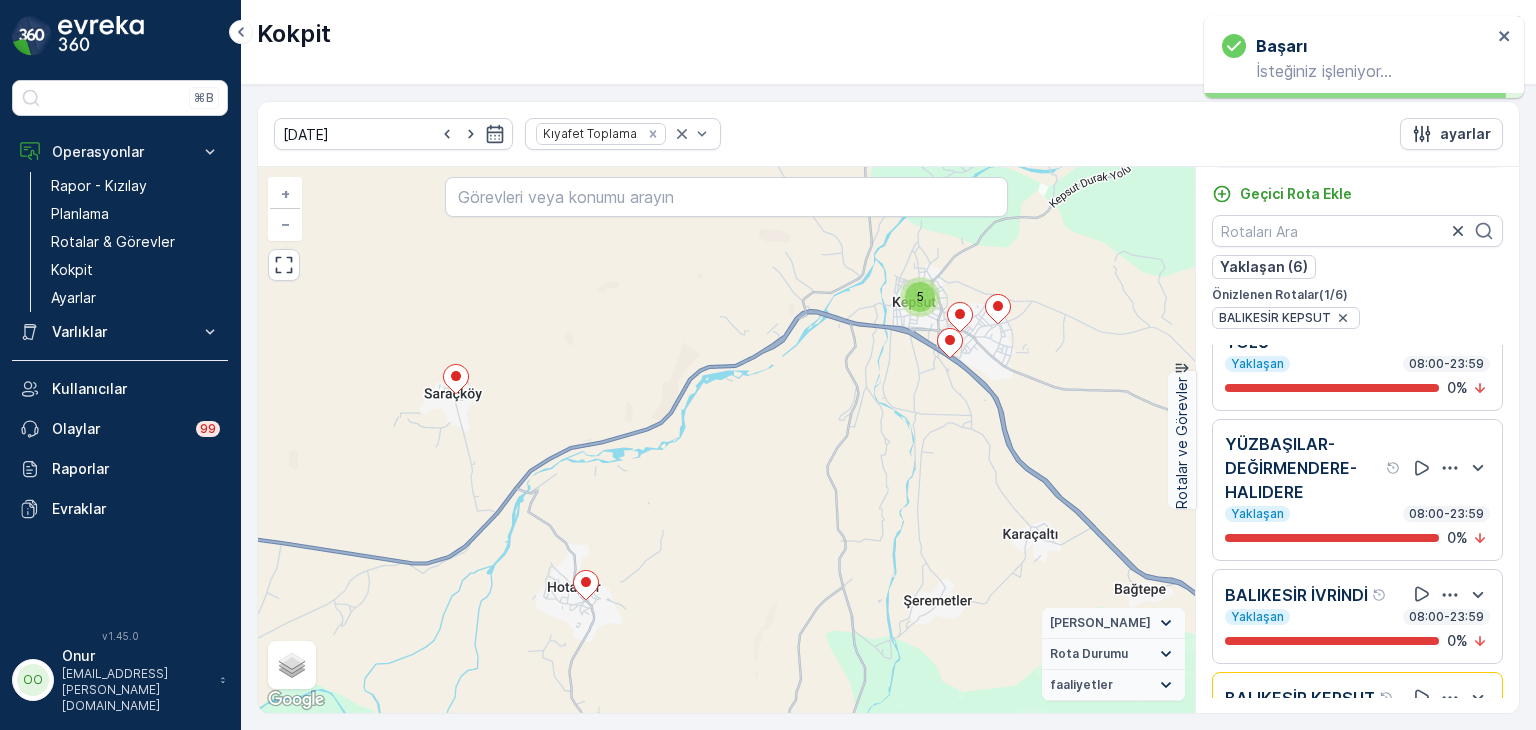 scroll, scrollTop: 300, scrollLeft: 0, axis: vertical 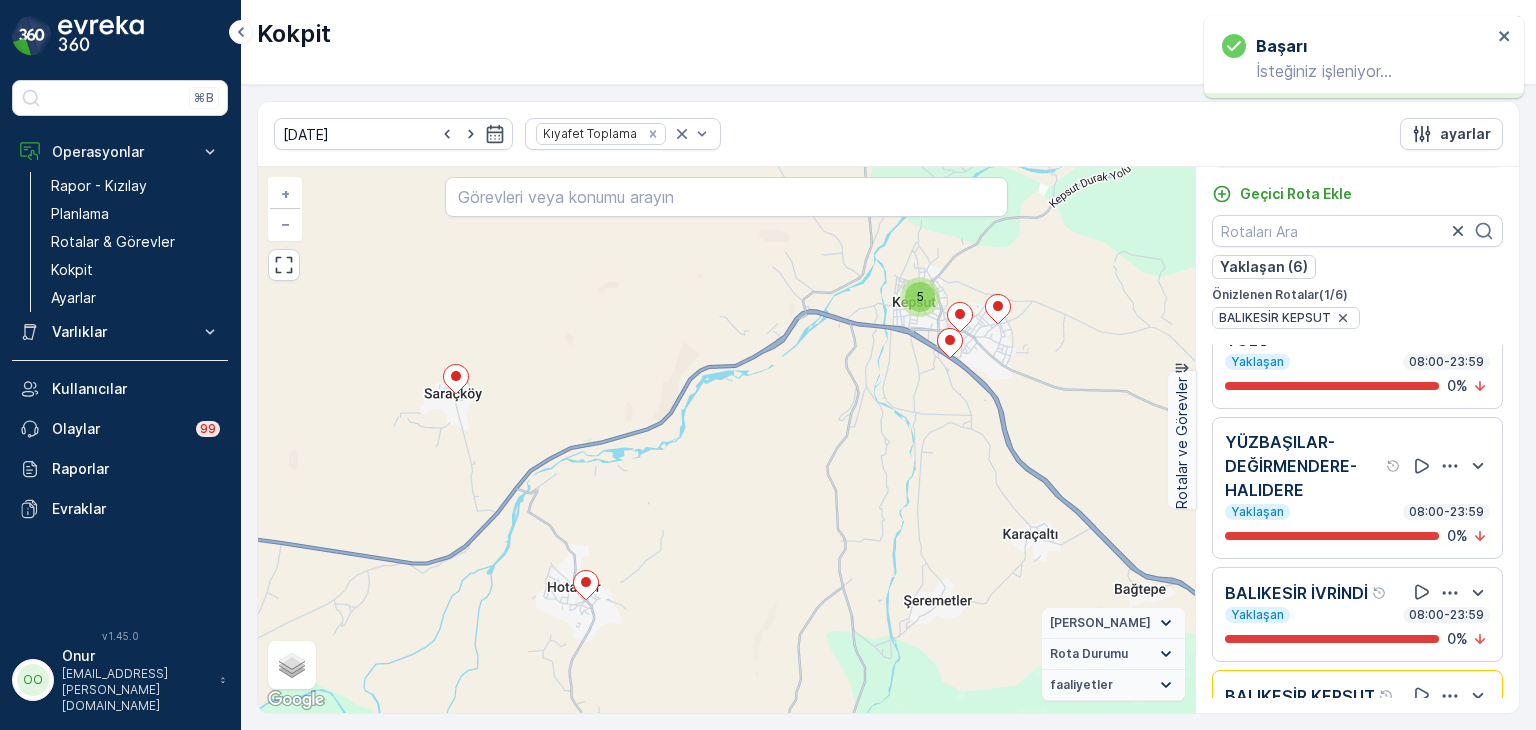 click 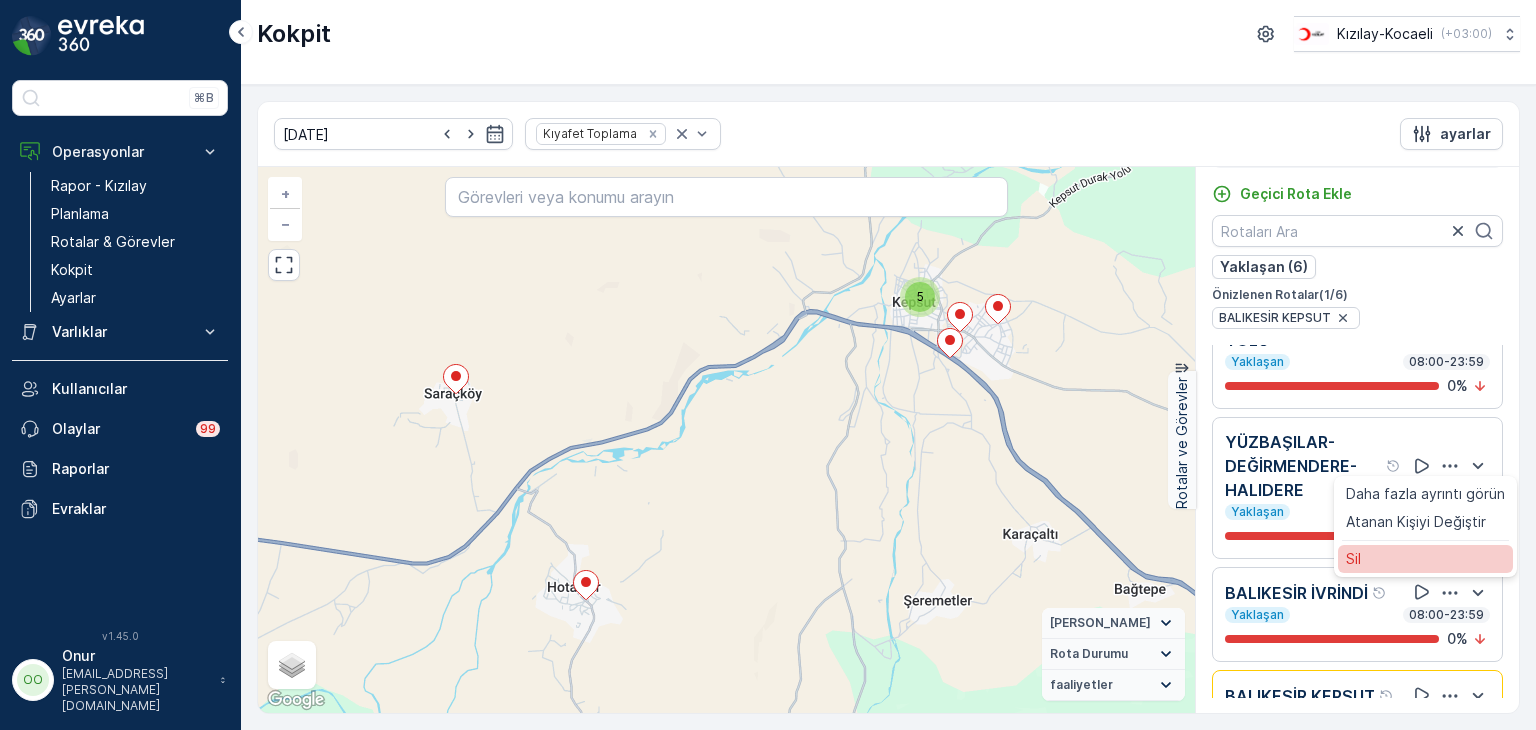 click on "Sil" at bounding box center (1425, 559) 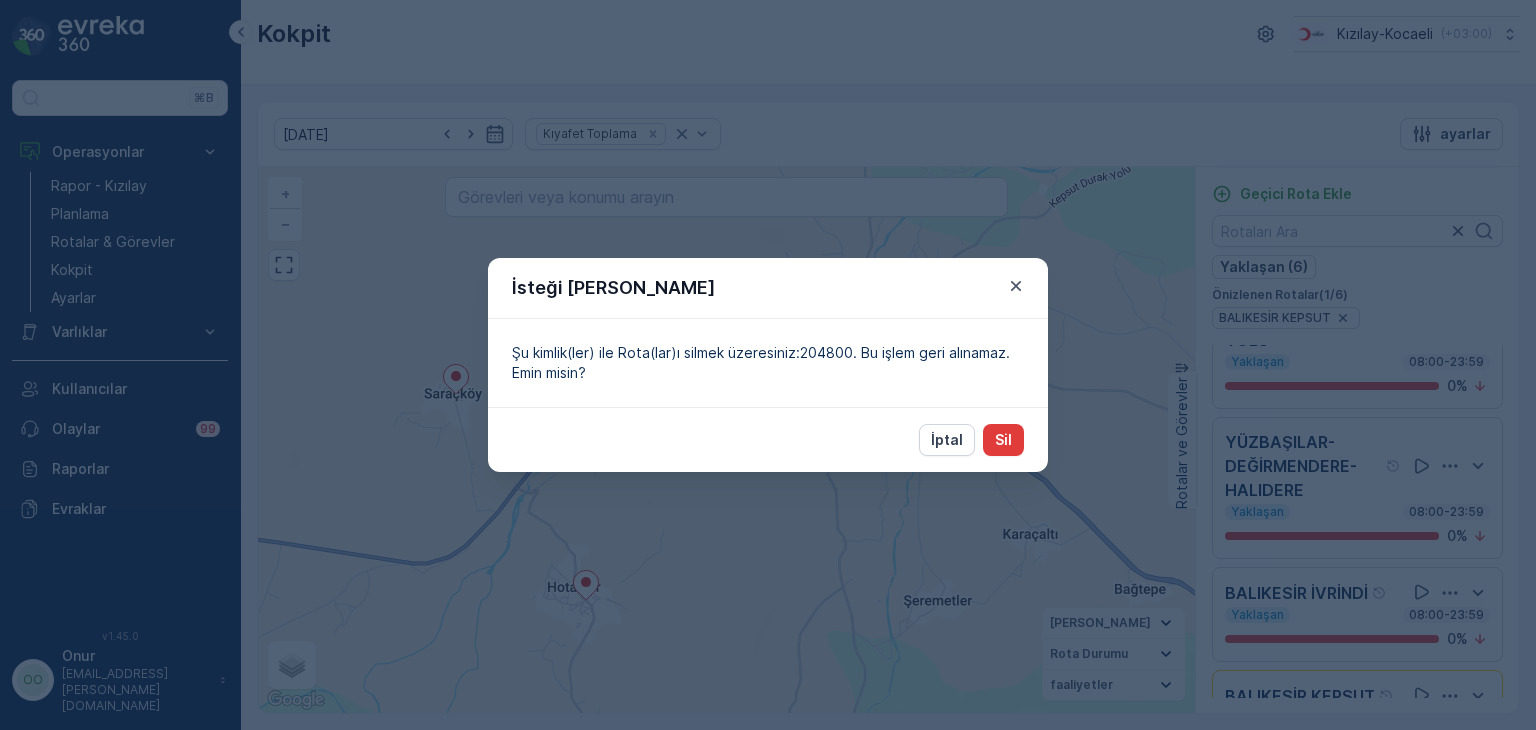 click on "Sil" at bounding box center (1003, 440) 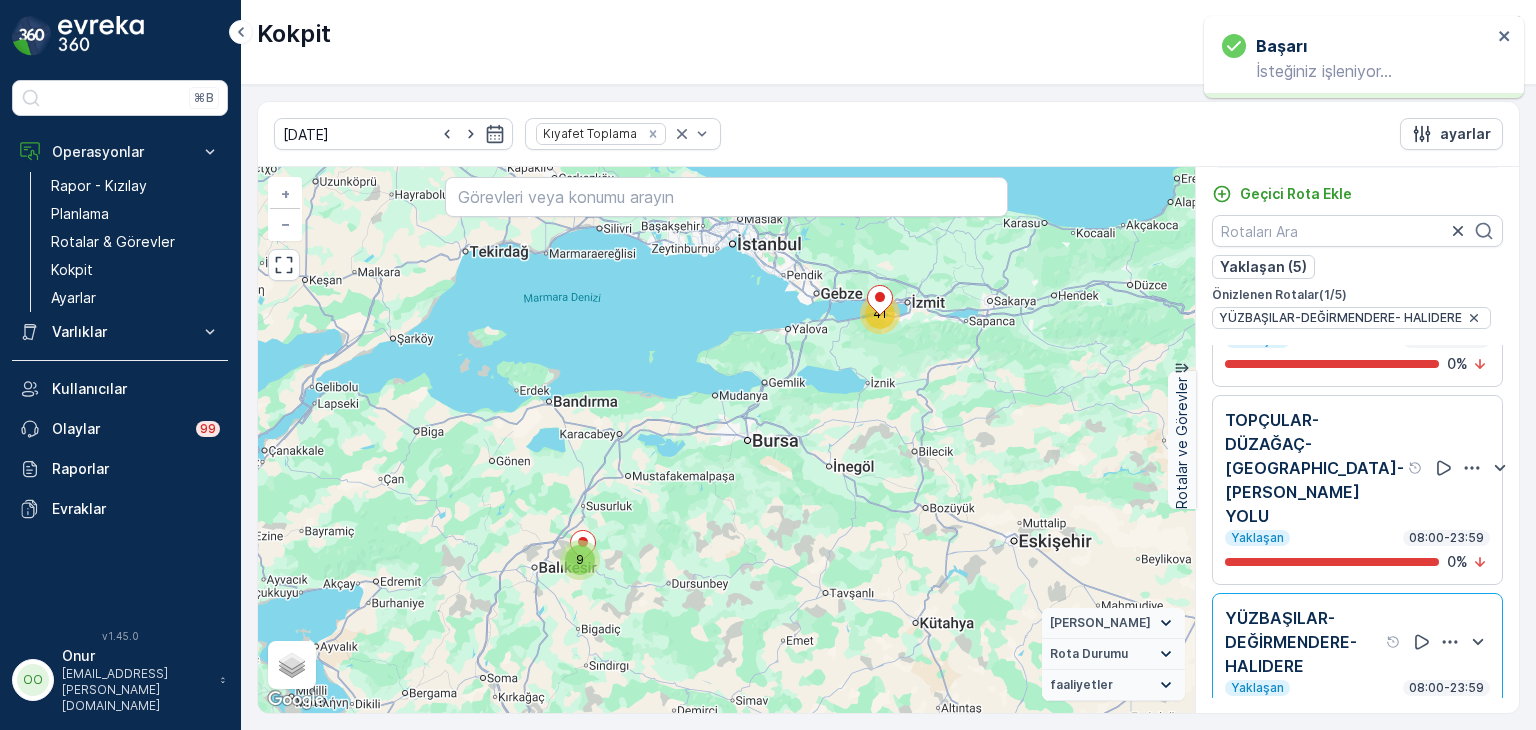 scroll, scrollTop: 0, scrollLeft: 0, axis: both 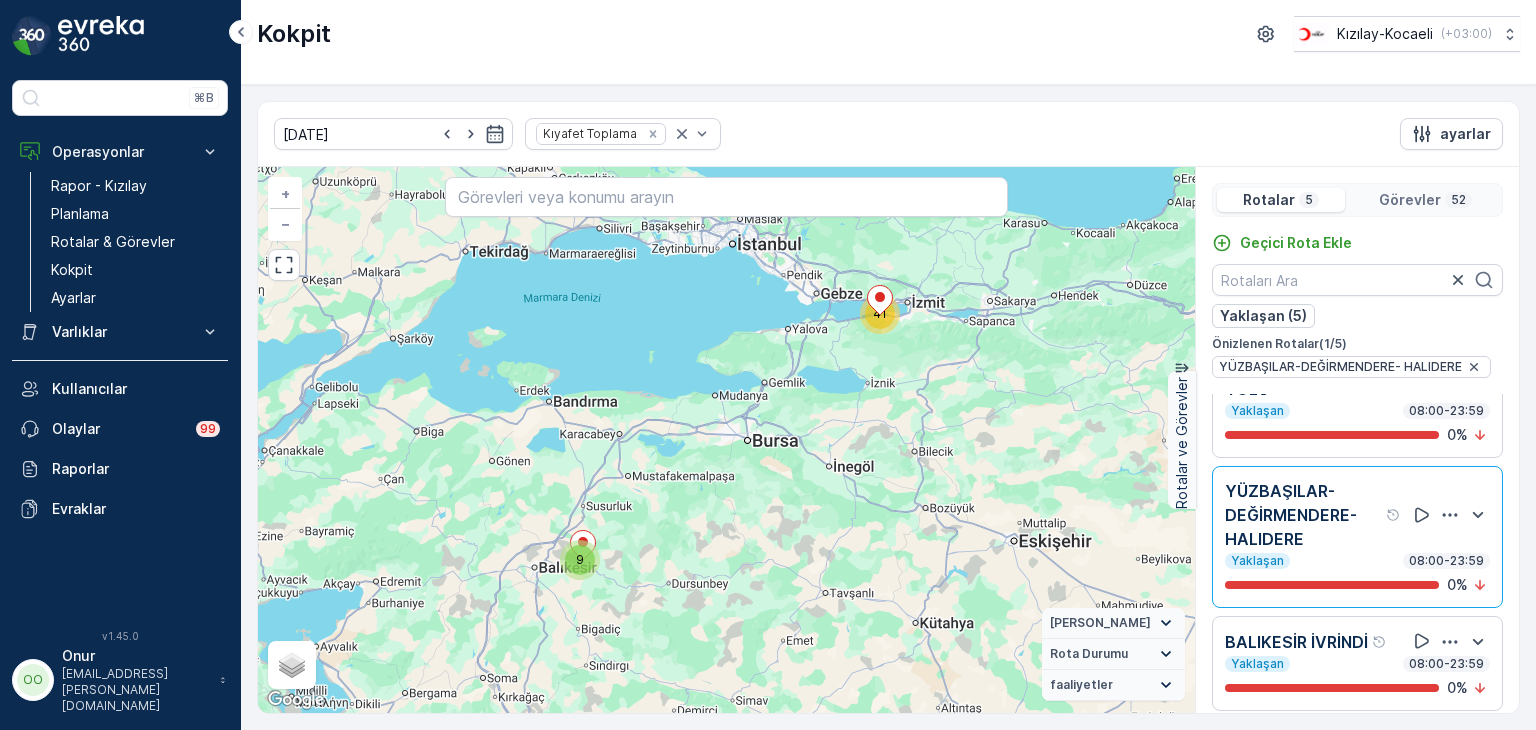 click 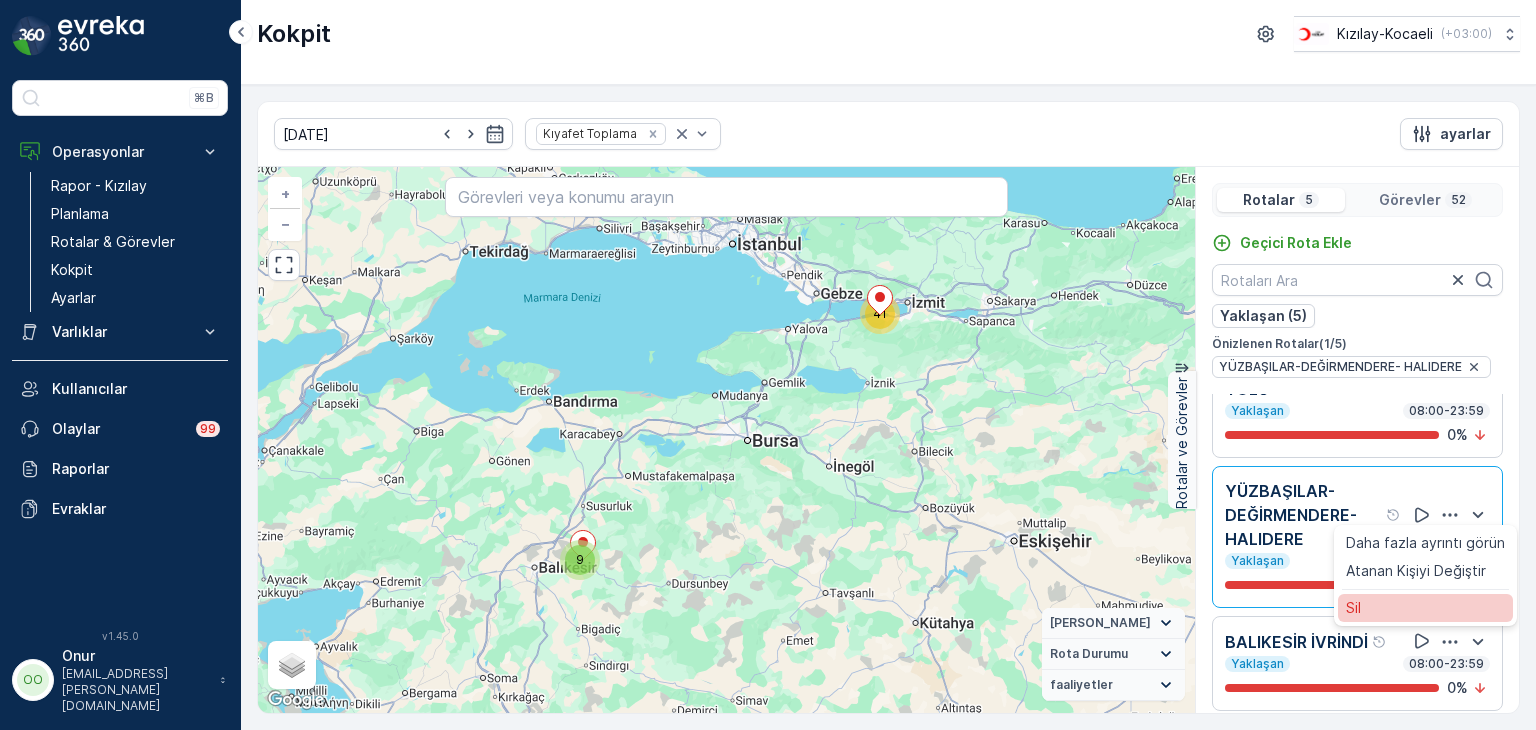click on "Sil" at bounding box center [1425, 608] 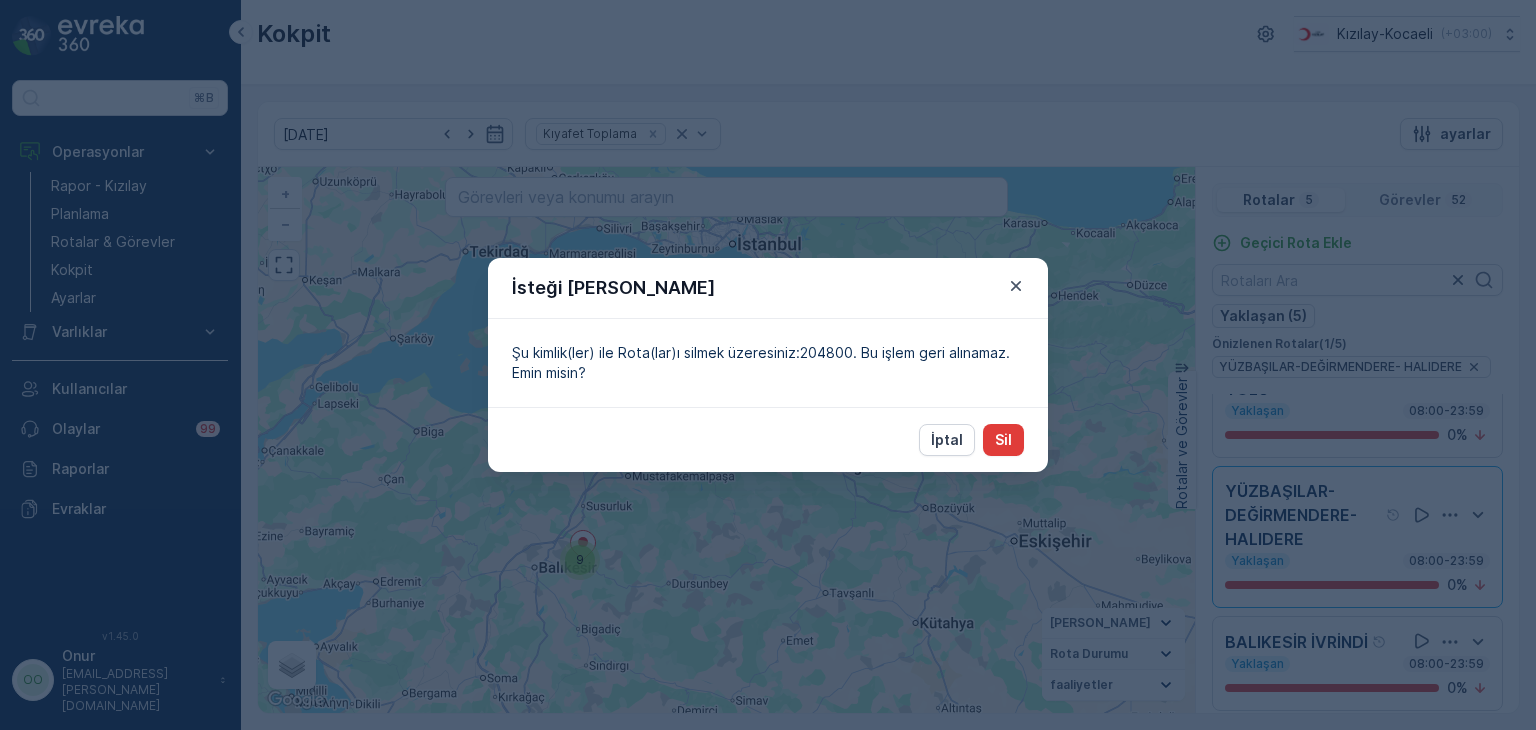click on "Sil" at bounding box center [1003, 440] 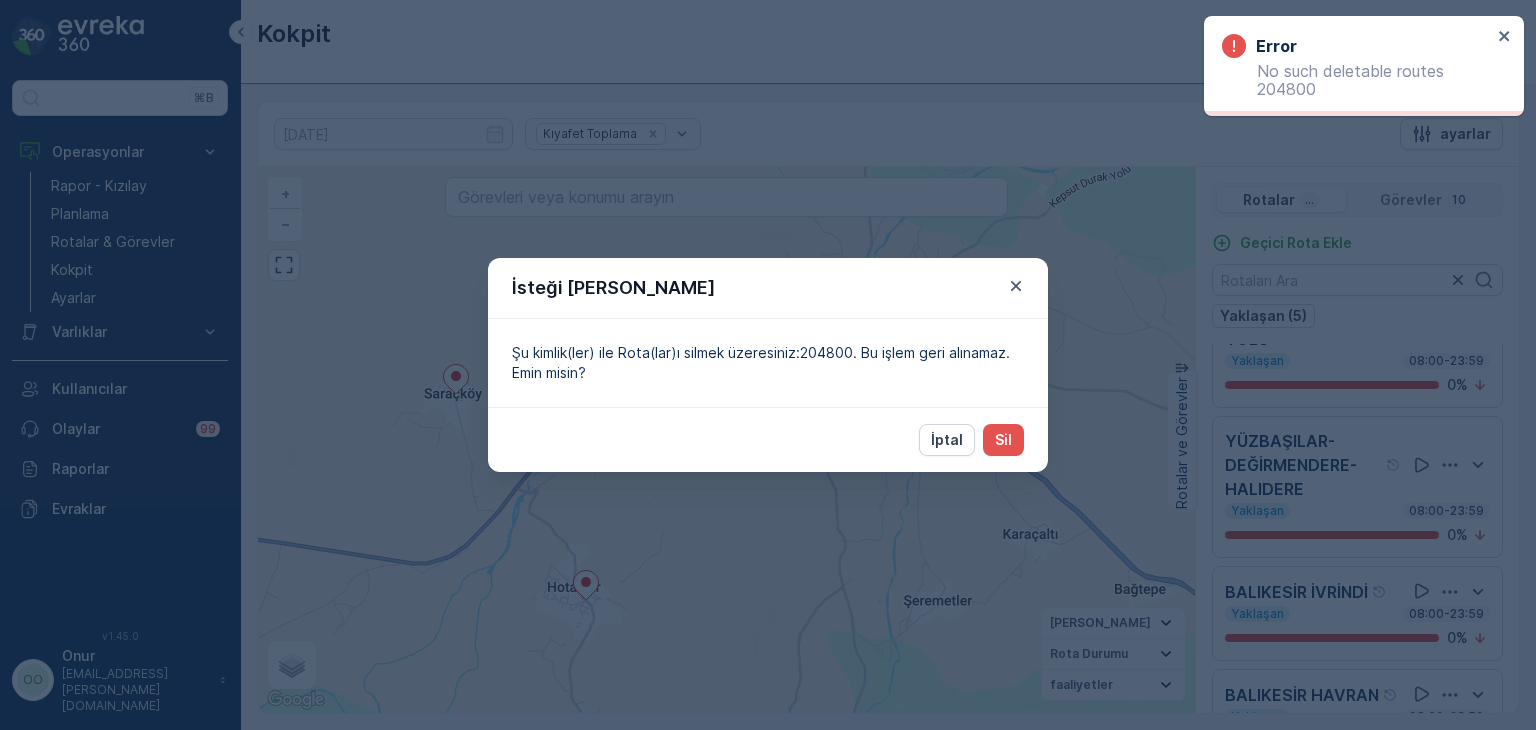scroll, scrollTop: 164, scrollLeft: 0, axis: vertical 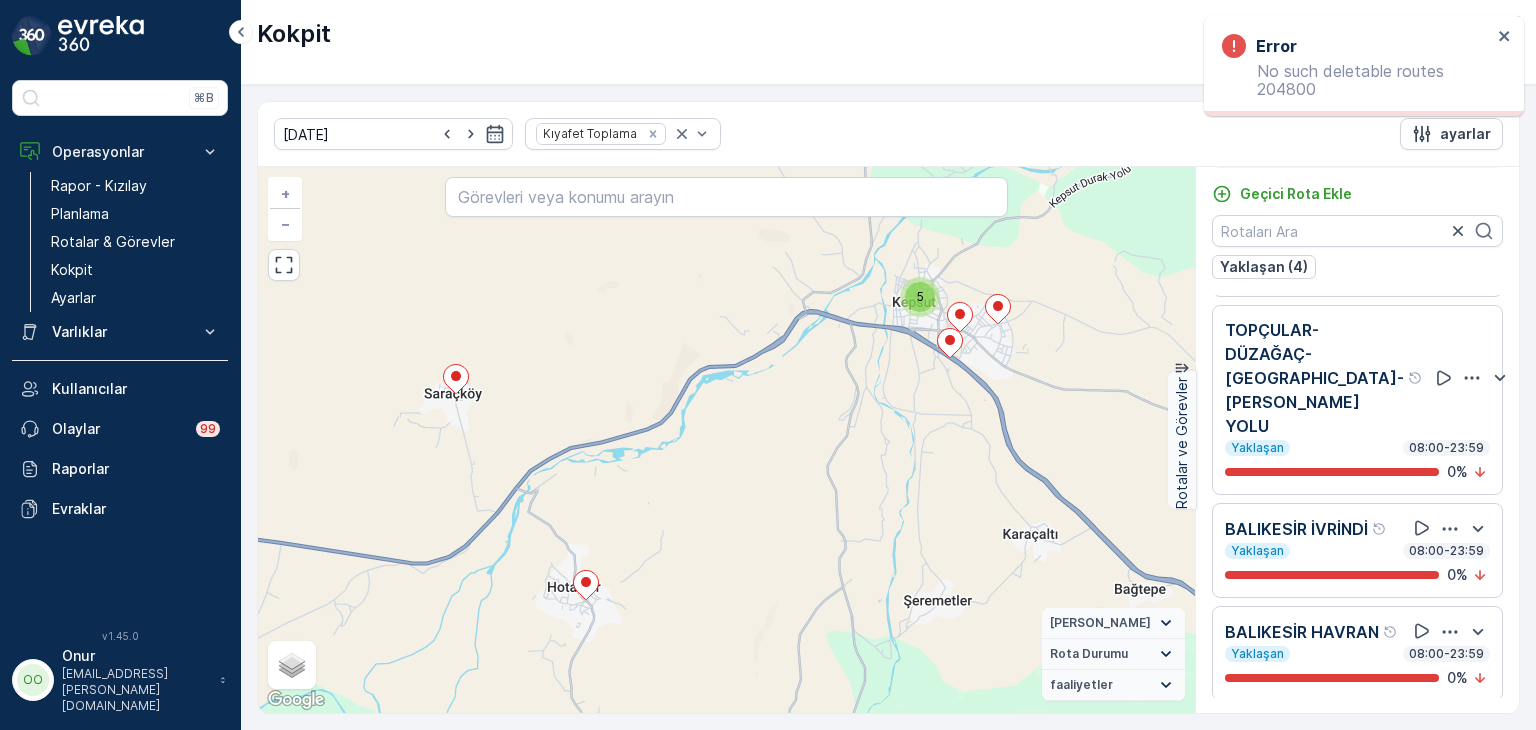 click 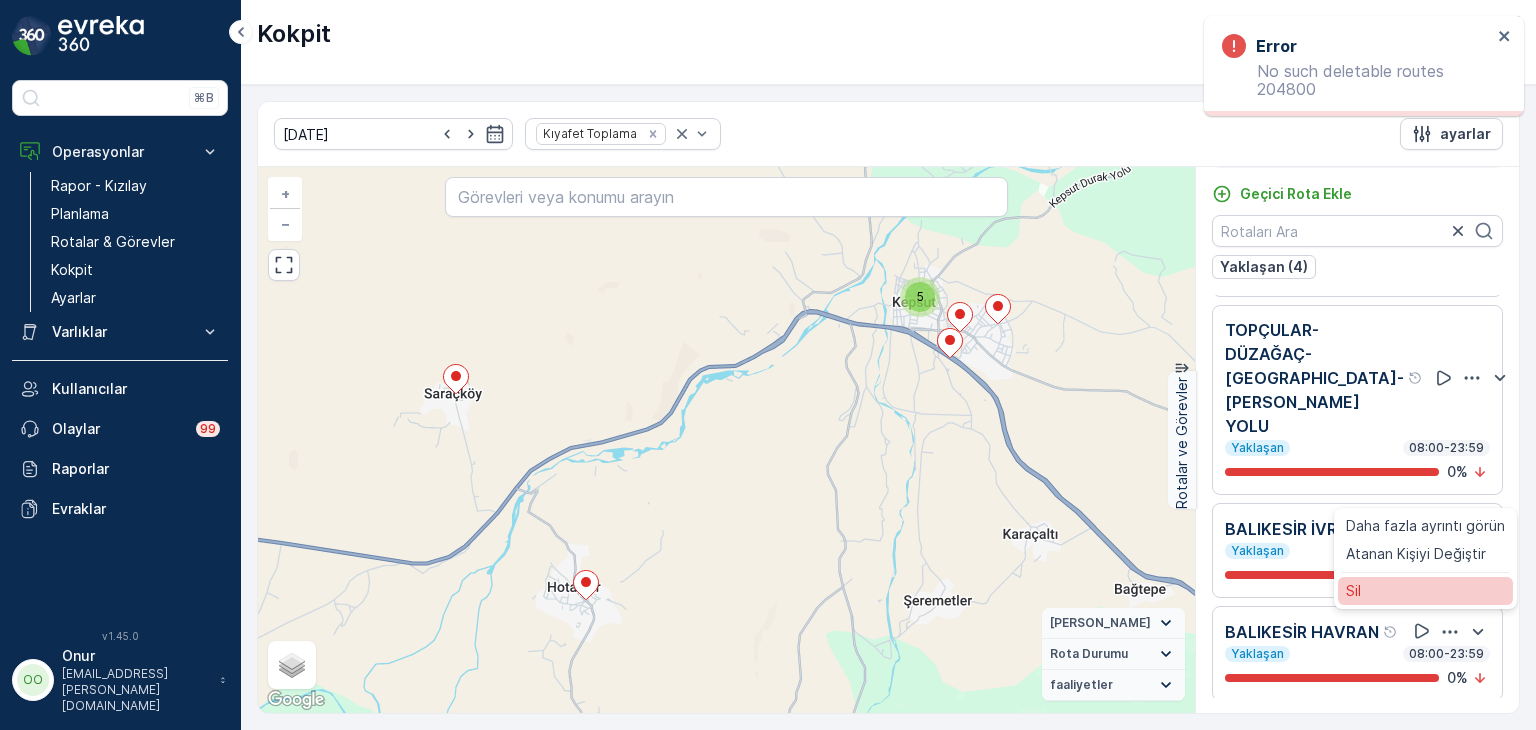 click on "Sil" at bounding box center [1425, 591] 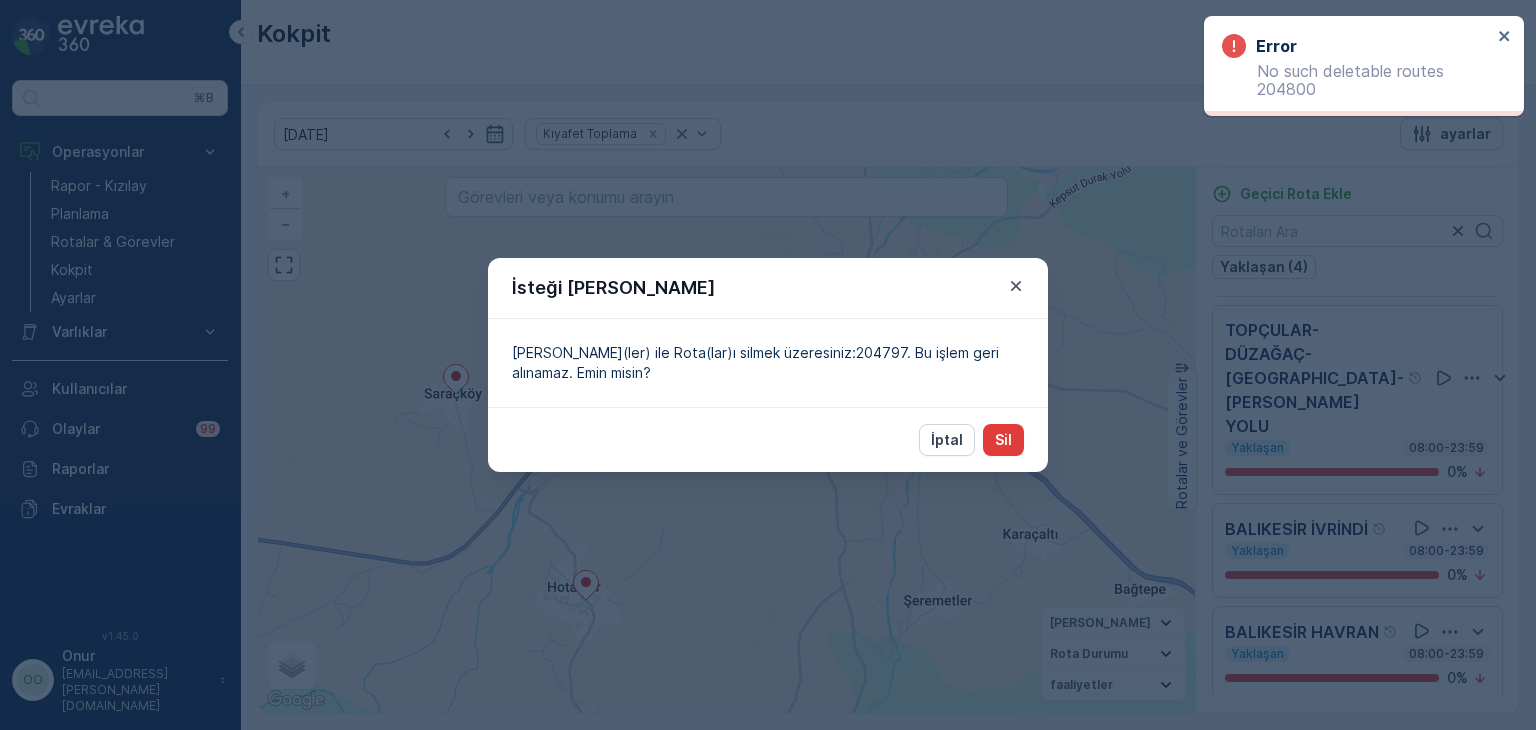 click on "Sil" at bounding box center [1003, 440] 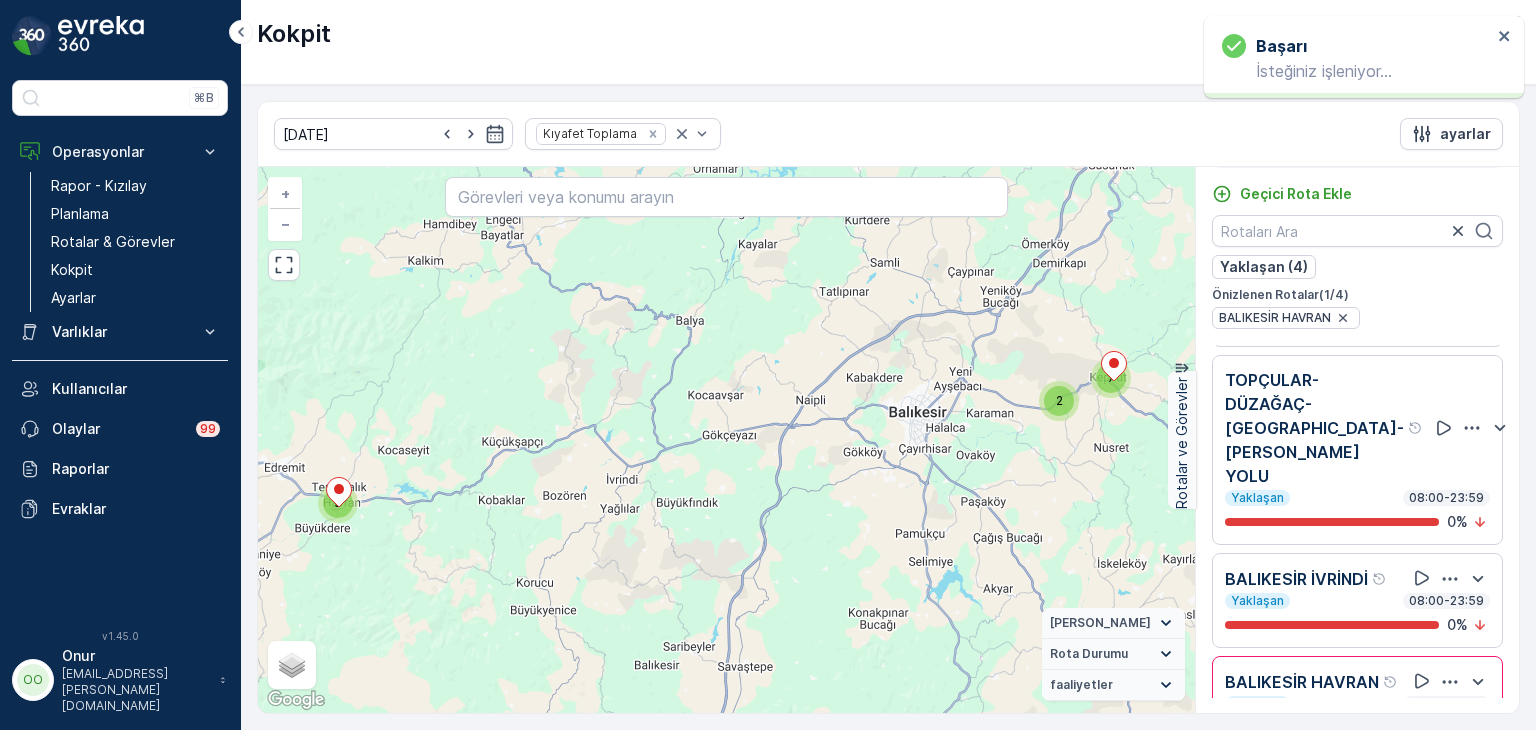 scroll, scrollTop: 214, scrollLeft: 0, axis: vertical 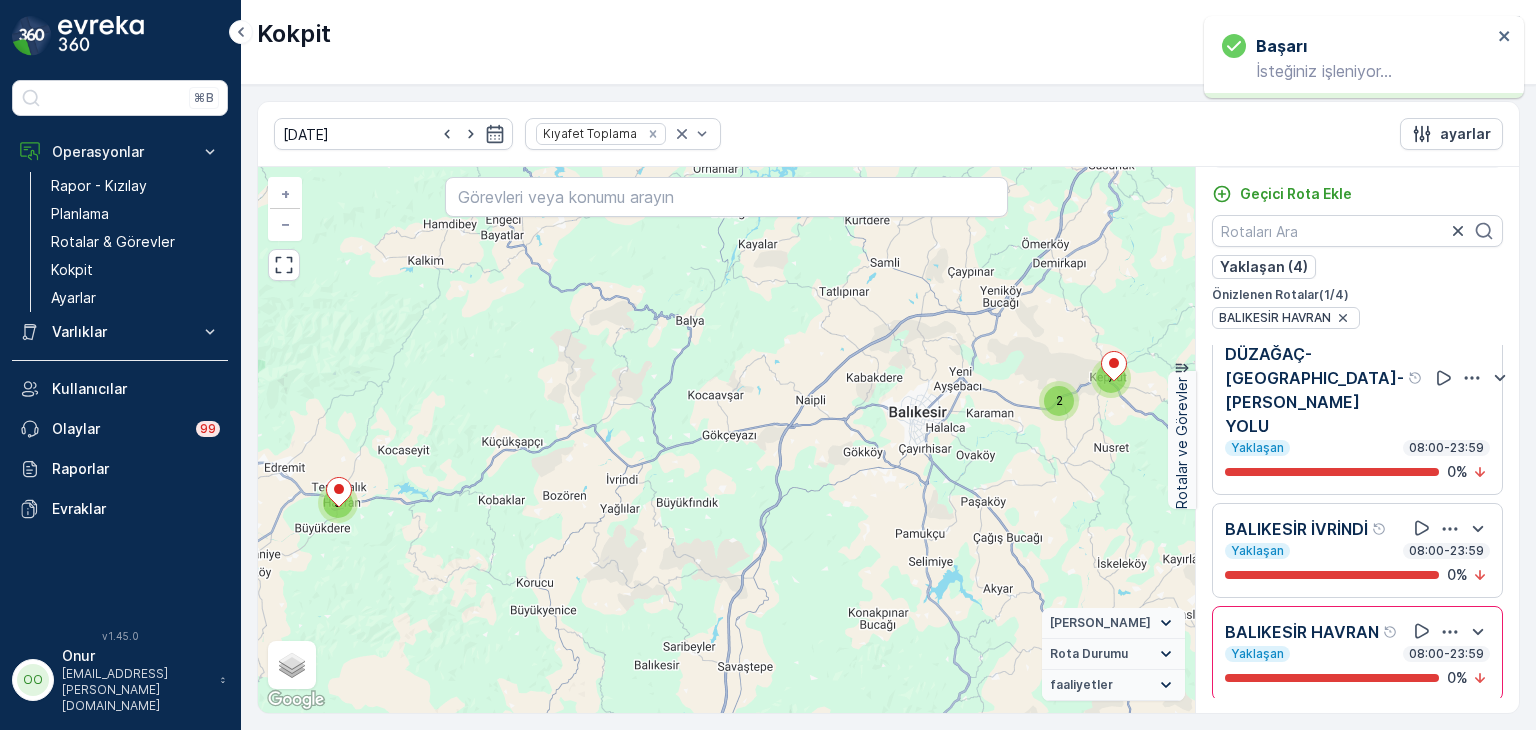 click 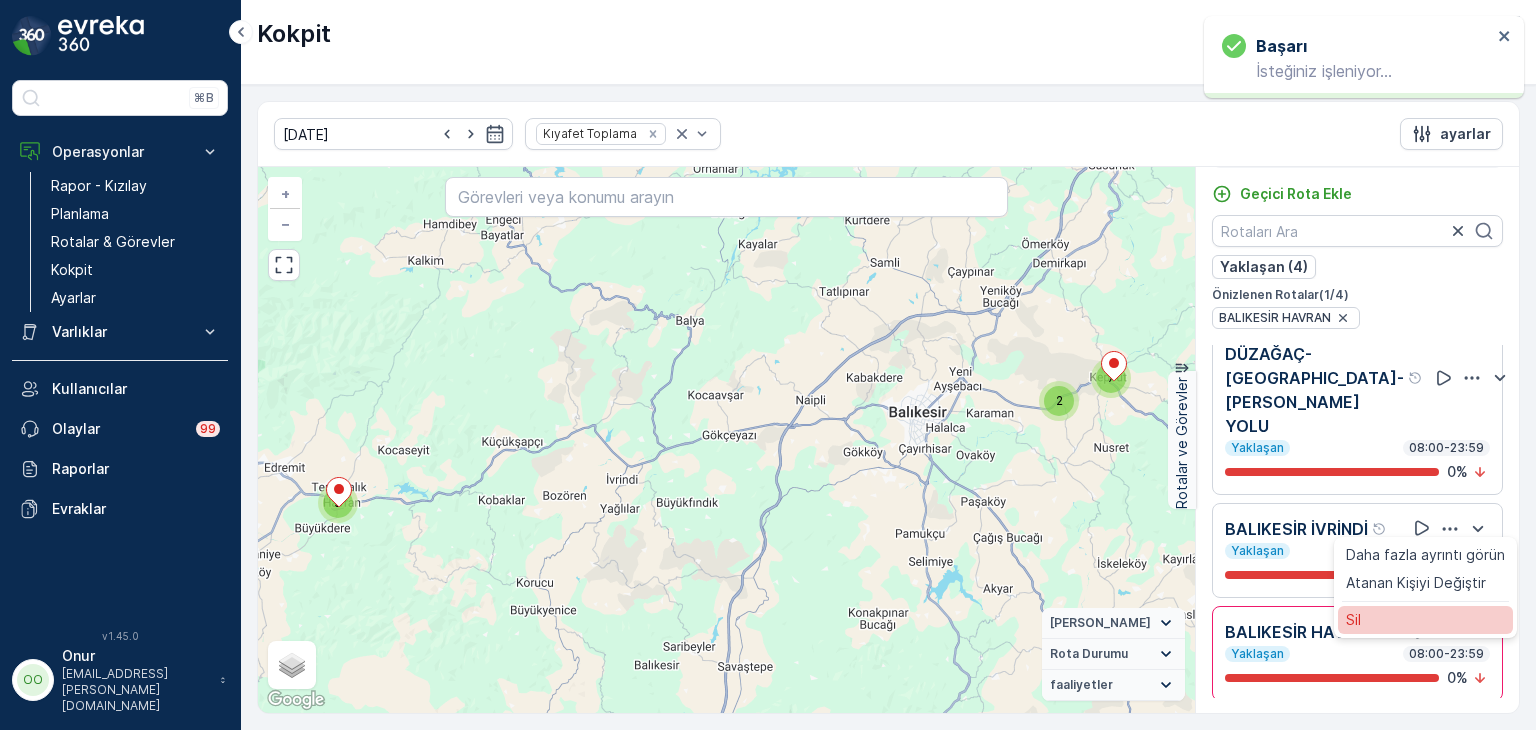 click on "Sil" at bounding box center (1425, 620) 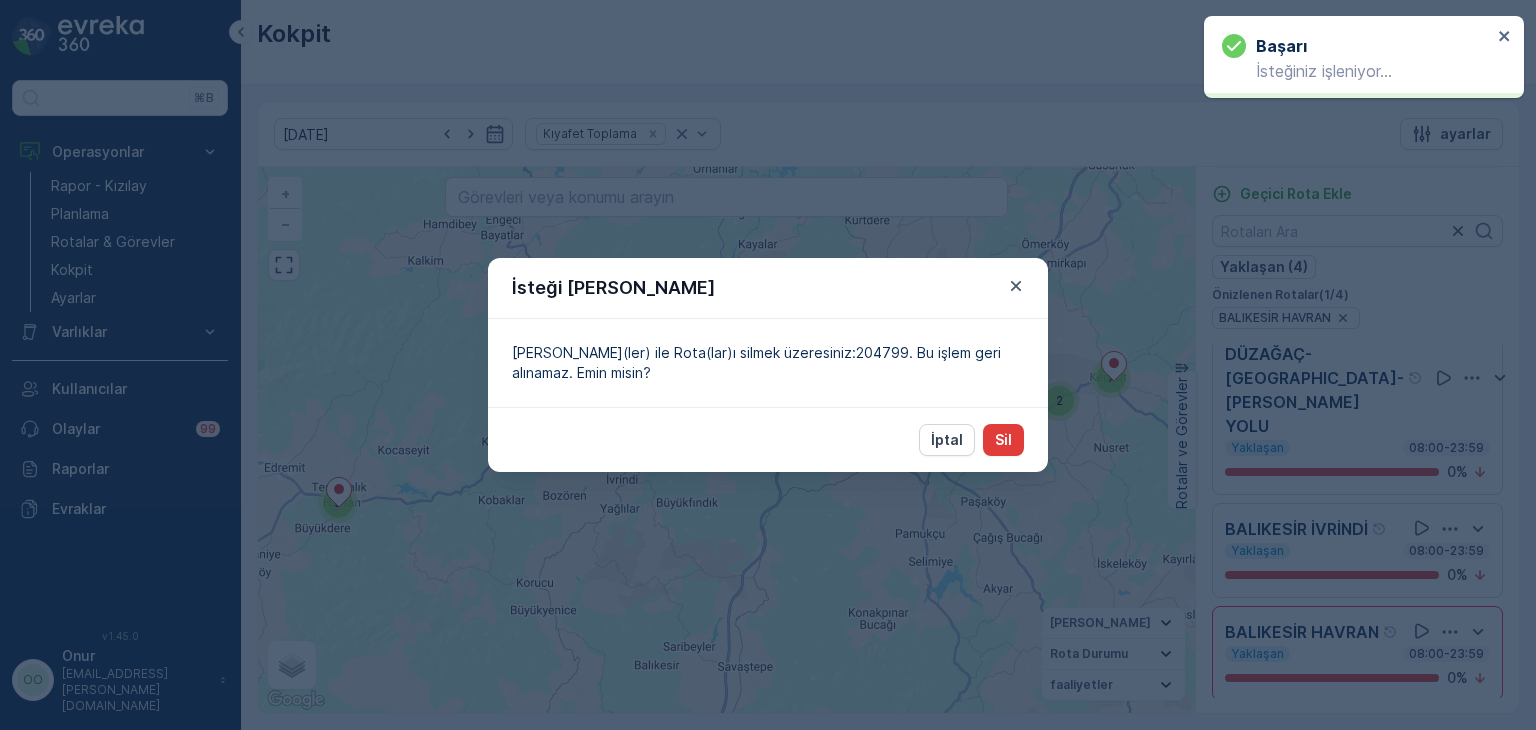 click on "Sil" at bounding box center [1003, 440] 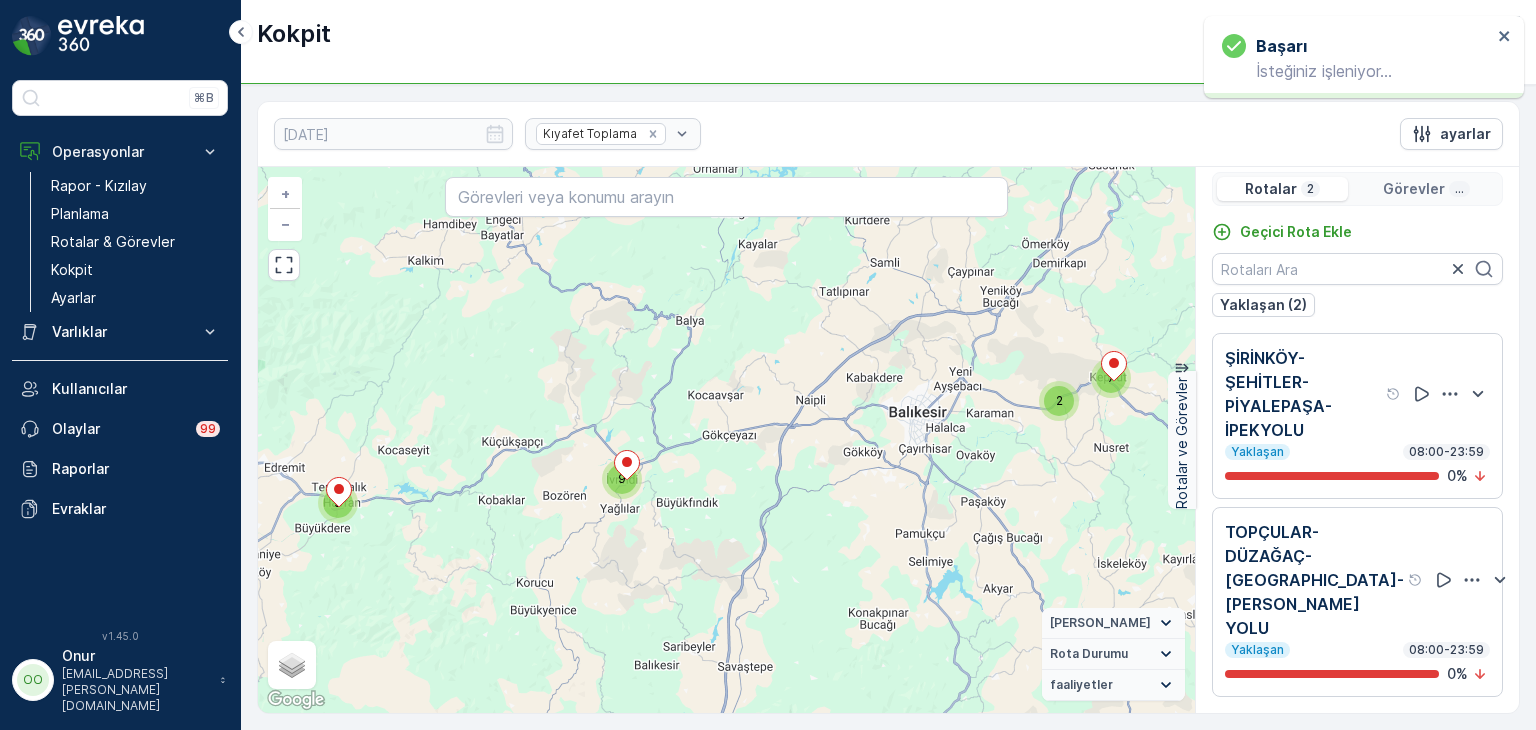 scroll, scrollTop: 0, scrollLeft: 0, axis: both 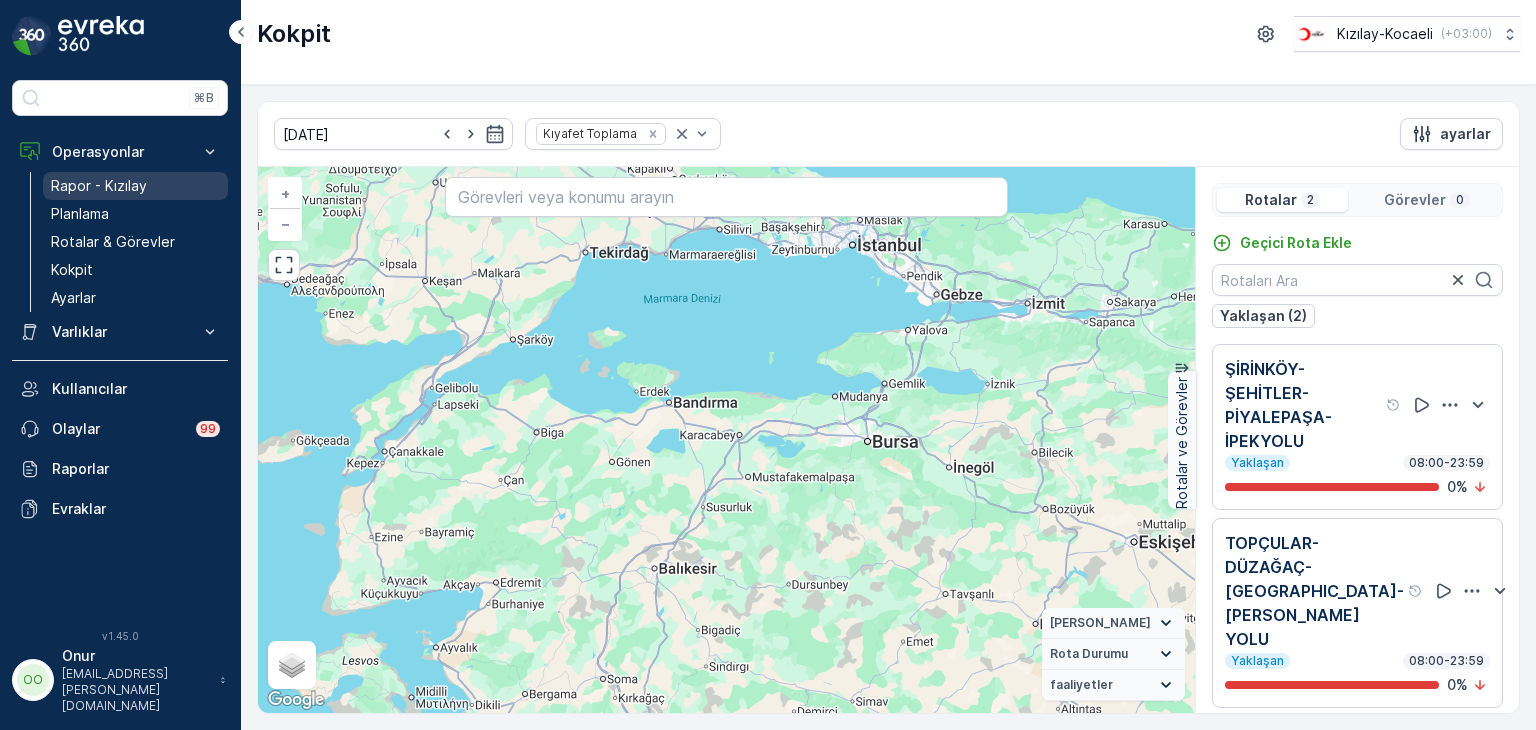 click on "Rapor - Kızılay" at bounding box center (99, 186) 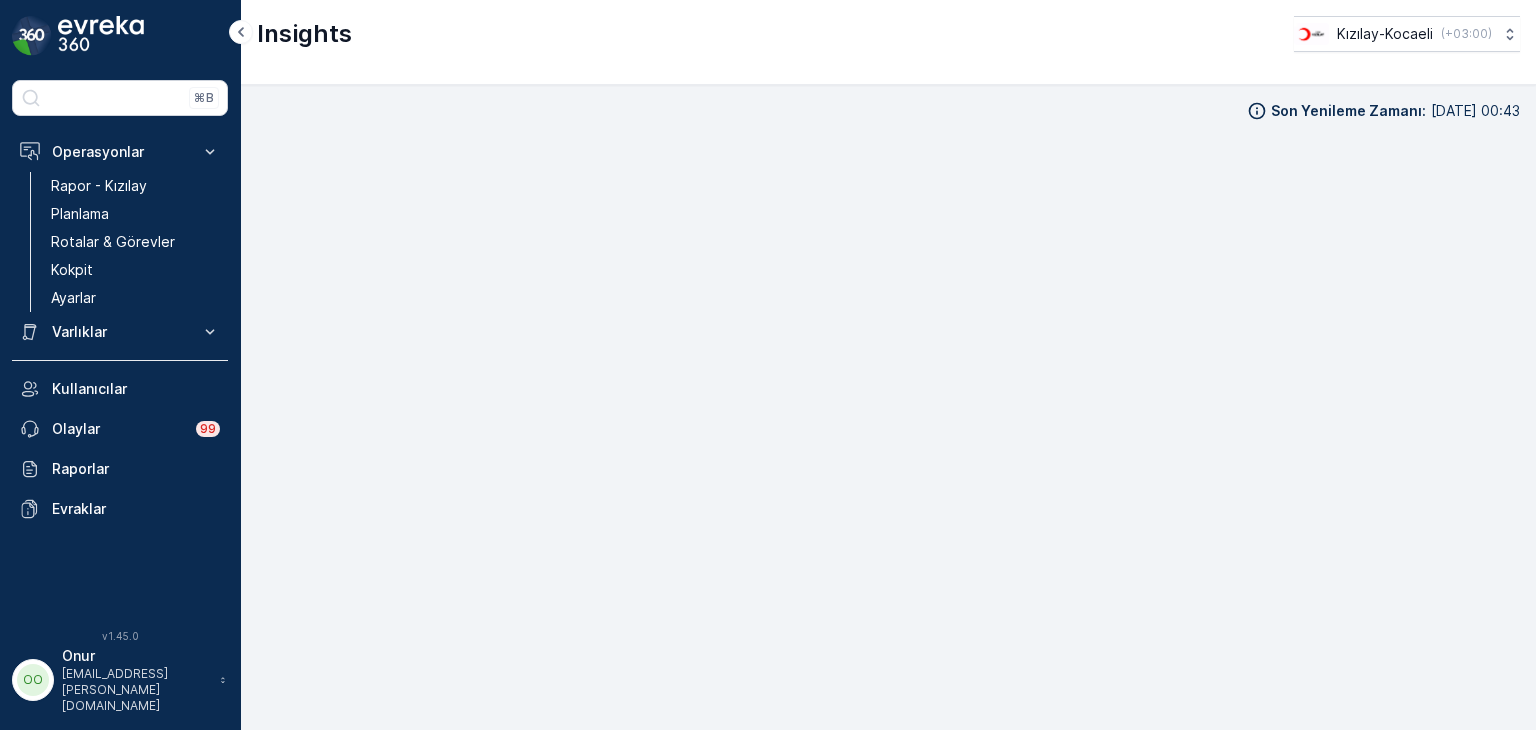 scroll, scrollTop: 20, scrollLeft: 0, axis: vertical 